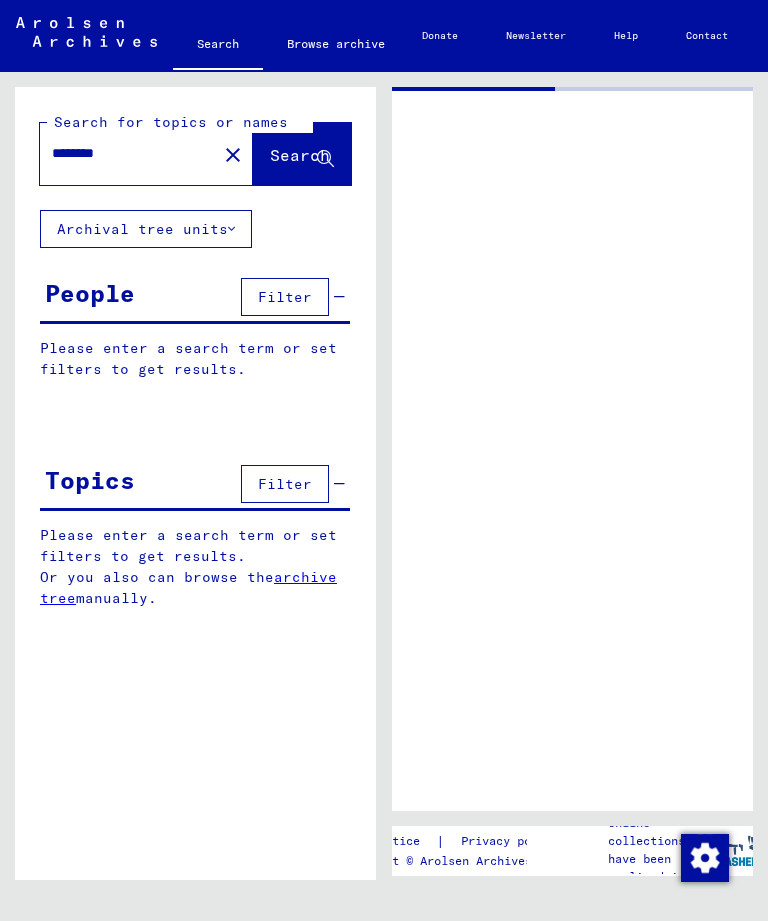 scroll, scrollTop: 175, scrollLeft: 287, axis: both 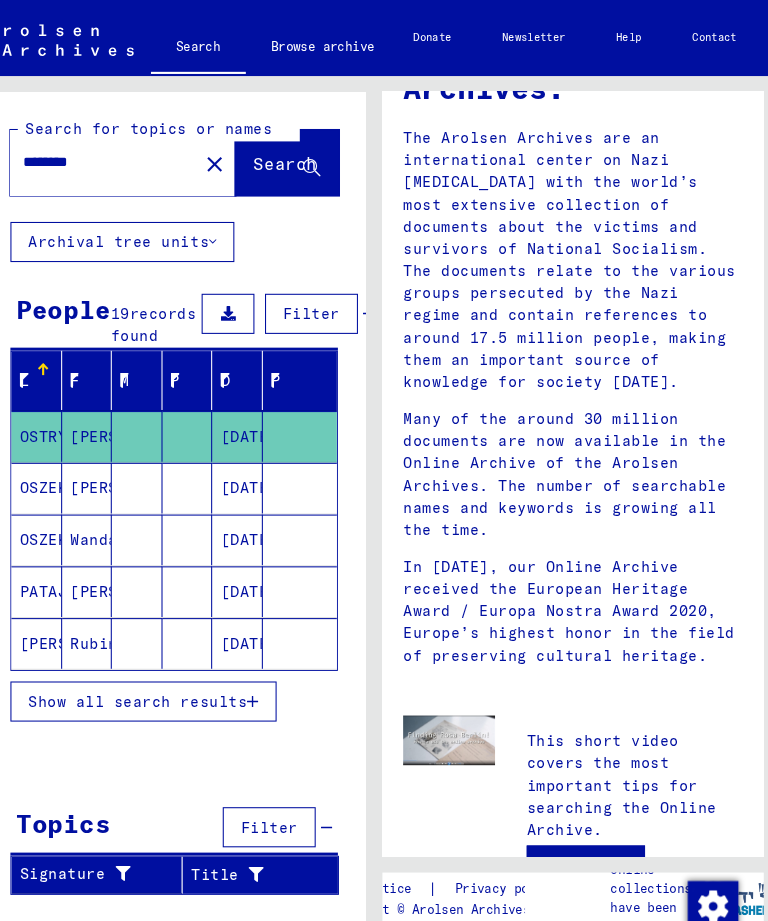 type on "**********" 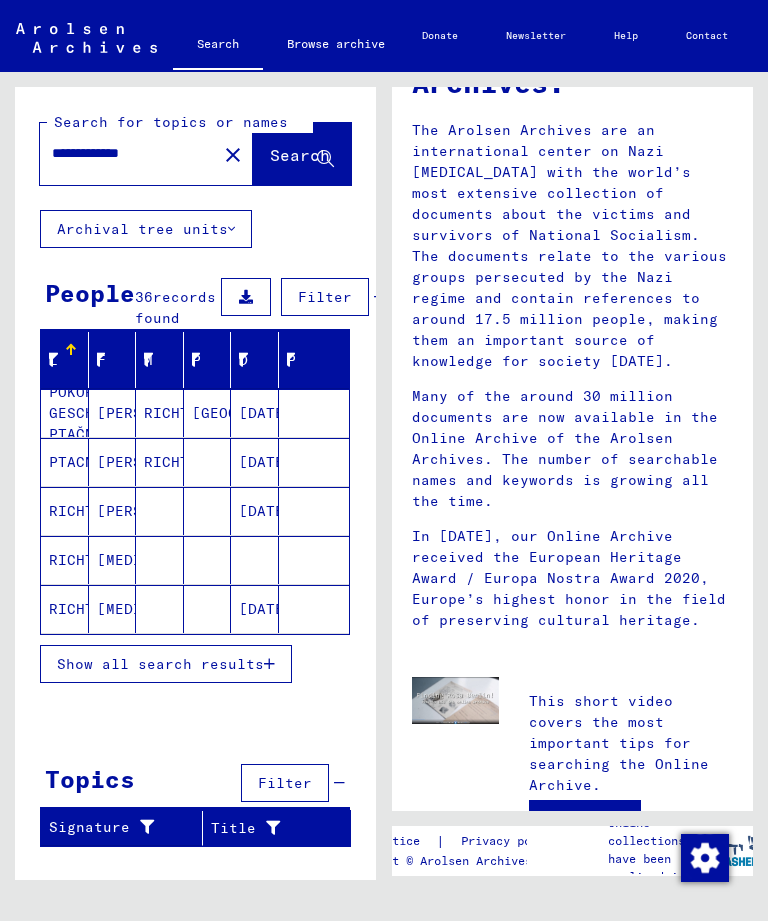 click on "RICHTER" at bounding box center [65, 609] 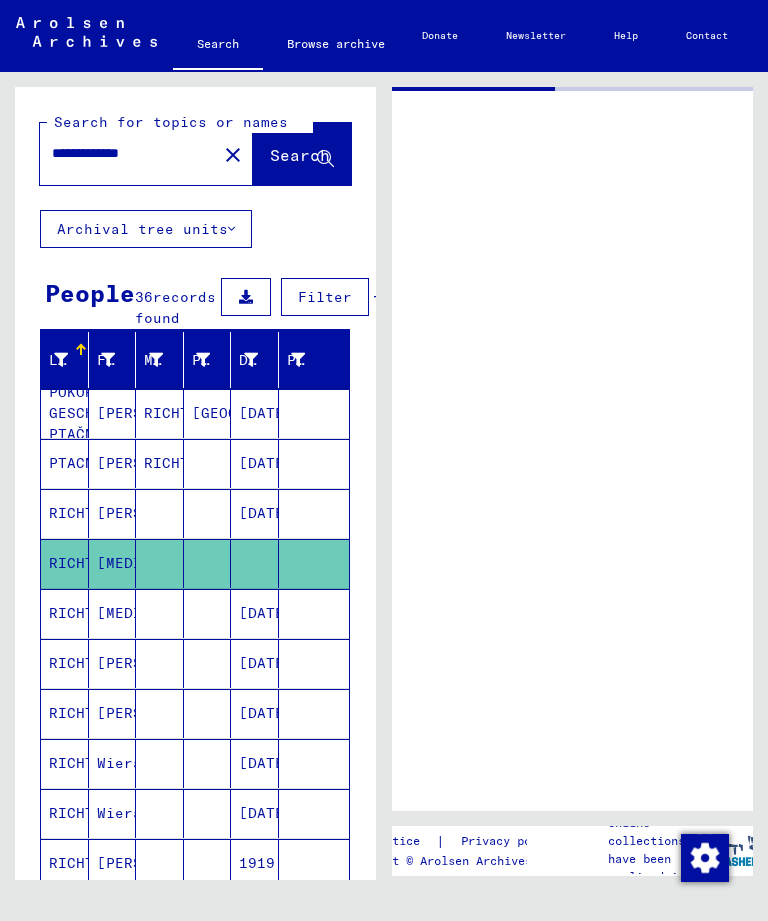 scroll, scrollTop: 0, scrollLeft: 0, axis: both 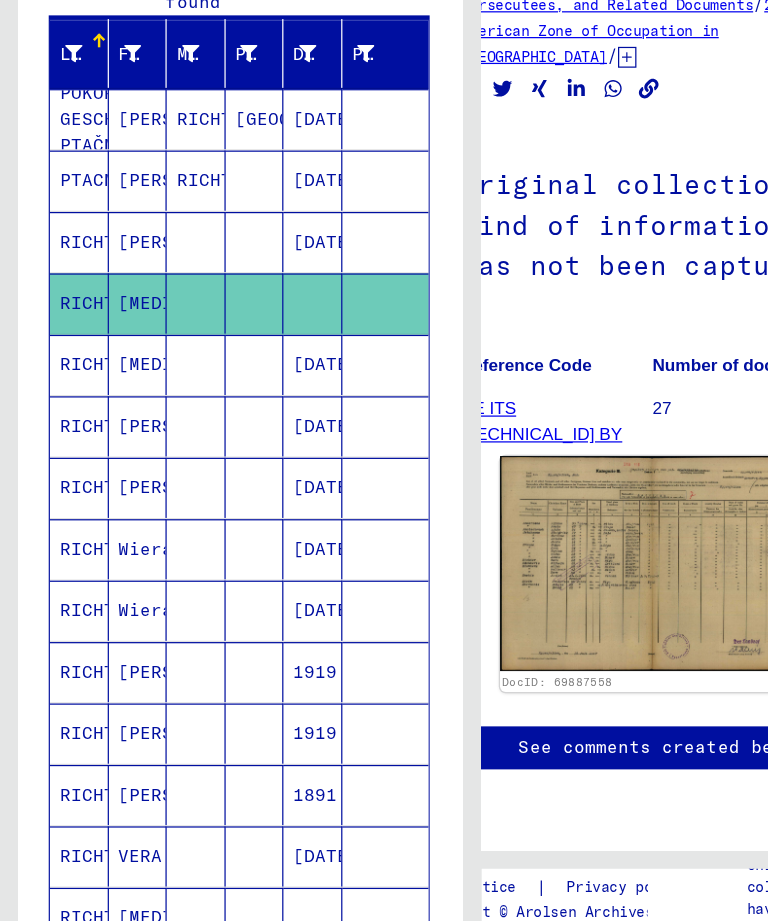 click on "RICHTER" at bounding box center (65, 565) 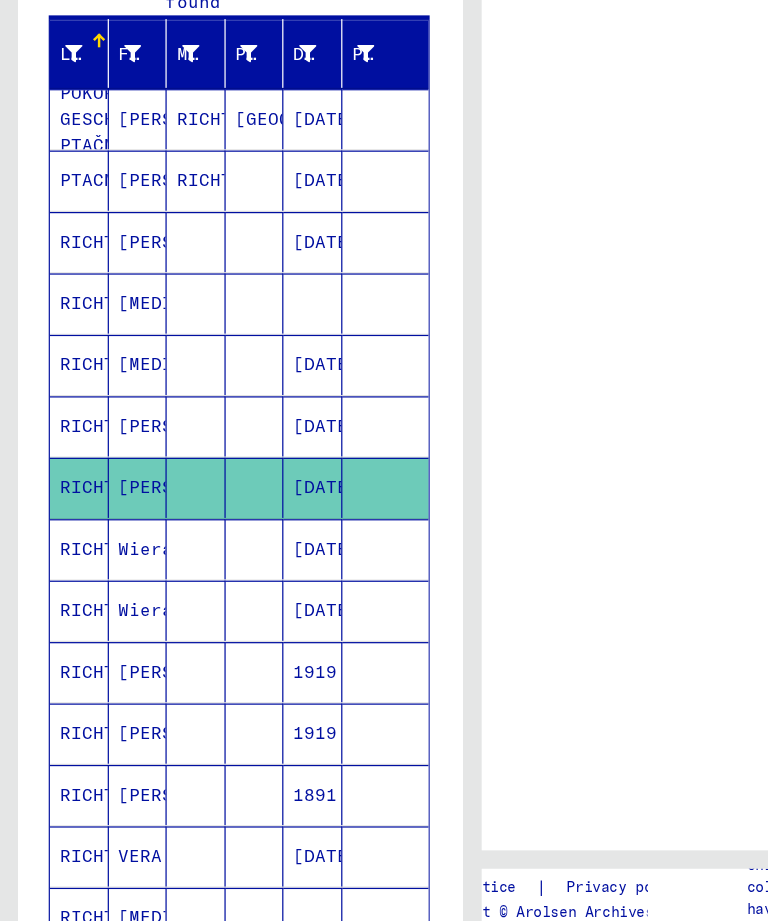 scroll, scrollTop: 0, scrollLeft: 0, axis: both 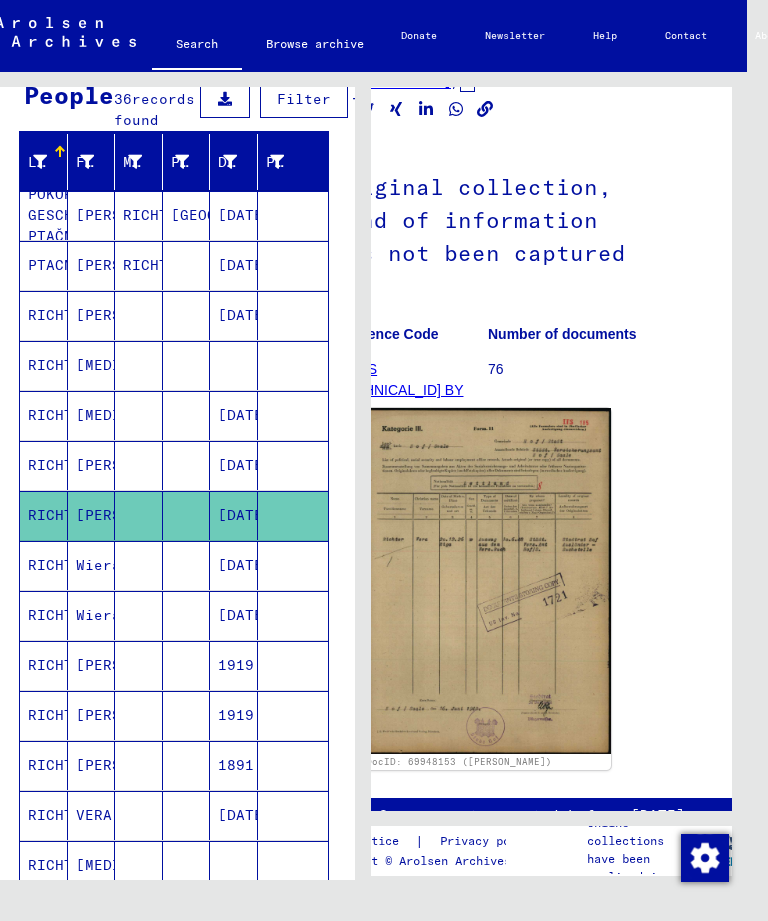 click on "RICHTER" at bounding box center [44, 615] 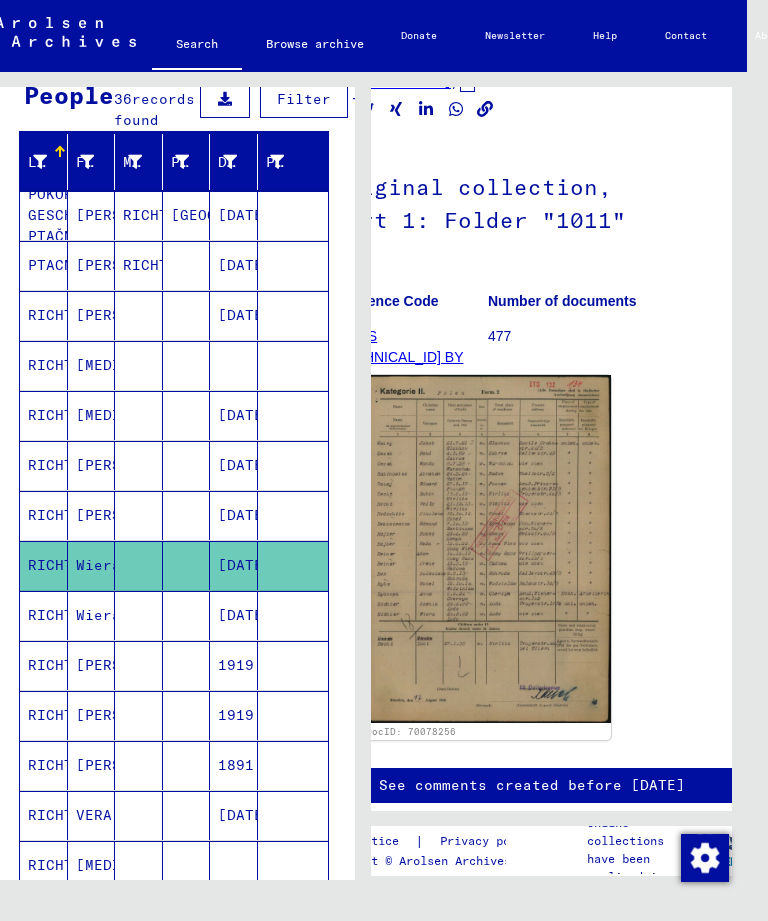 scroll, scrollTop: 0, scrollLeft: 0, axis: both 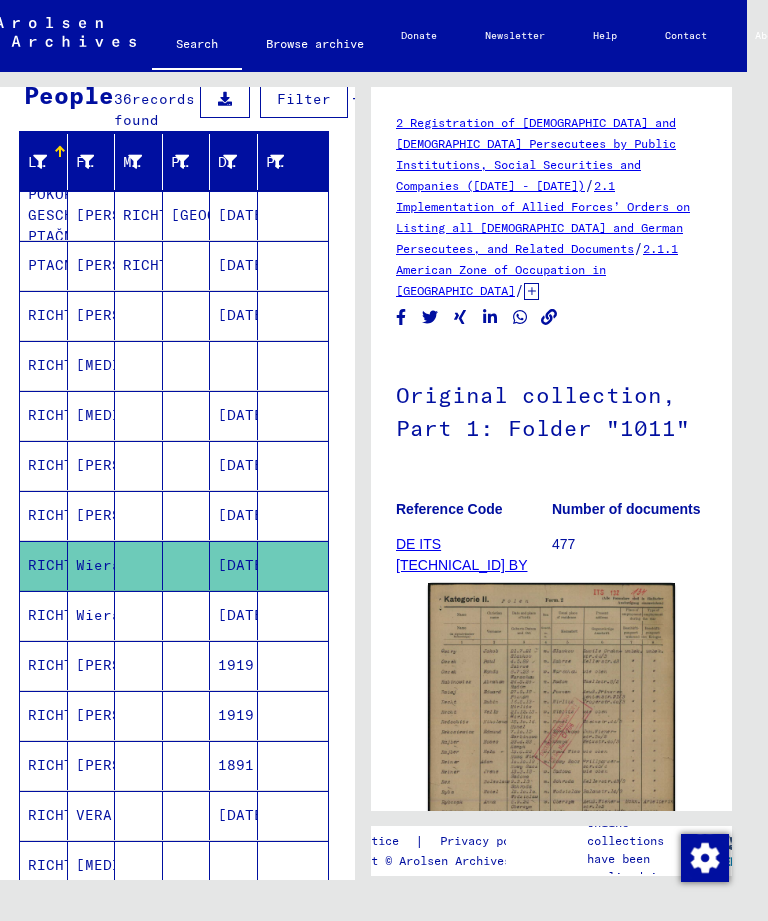 click 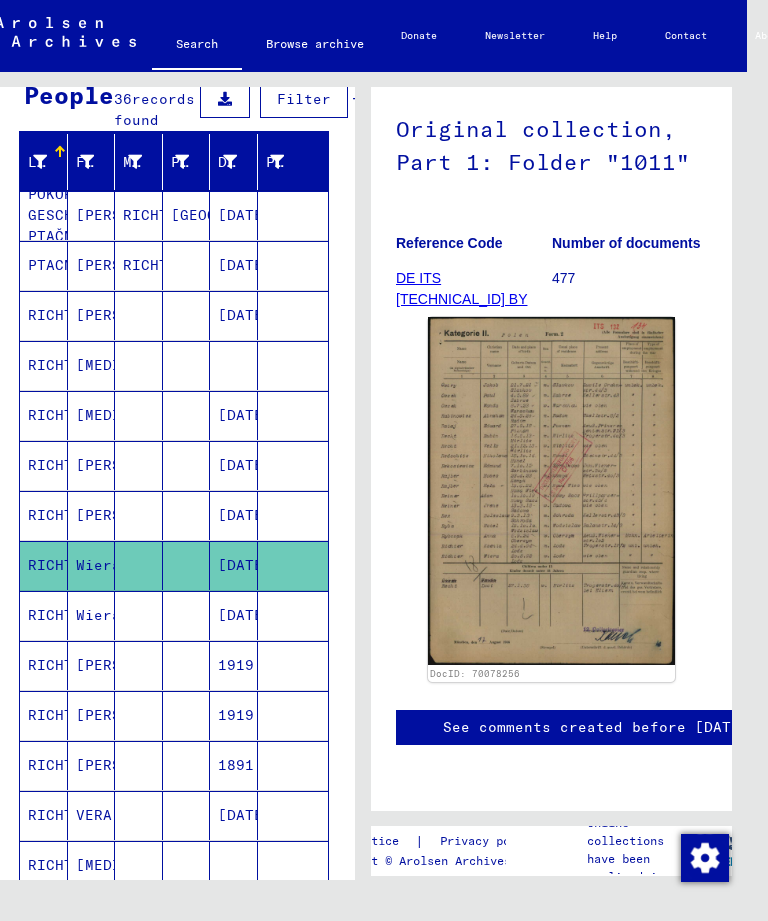 scroll, scrollTop: 300, scrollLeft: 0, axis: vertical 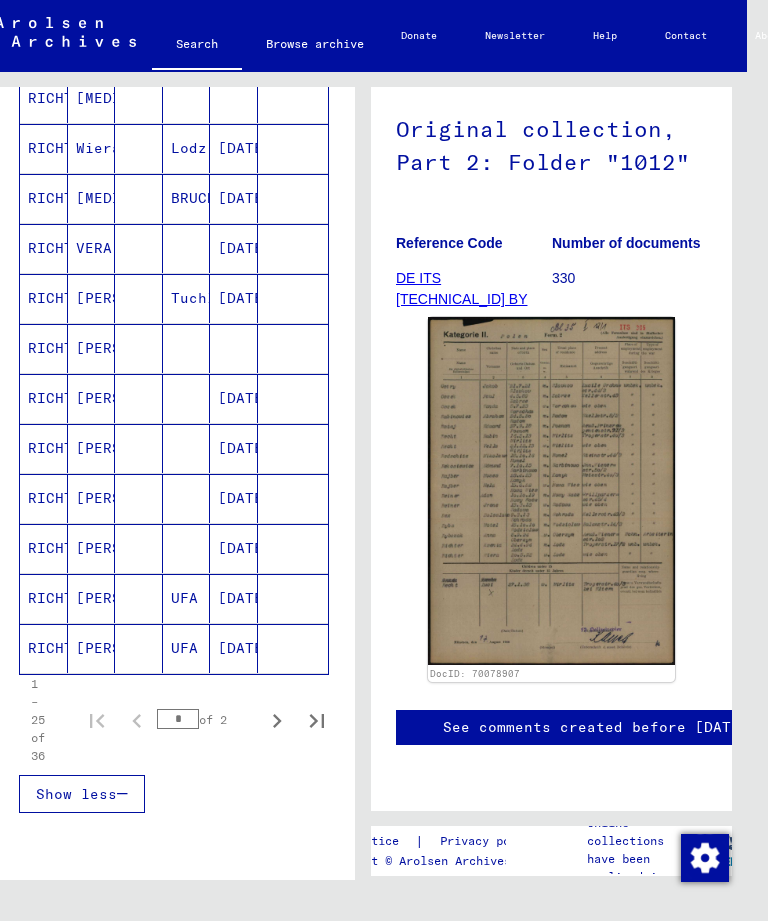 click 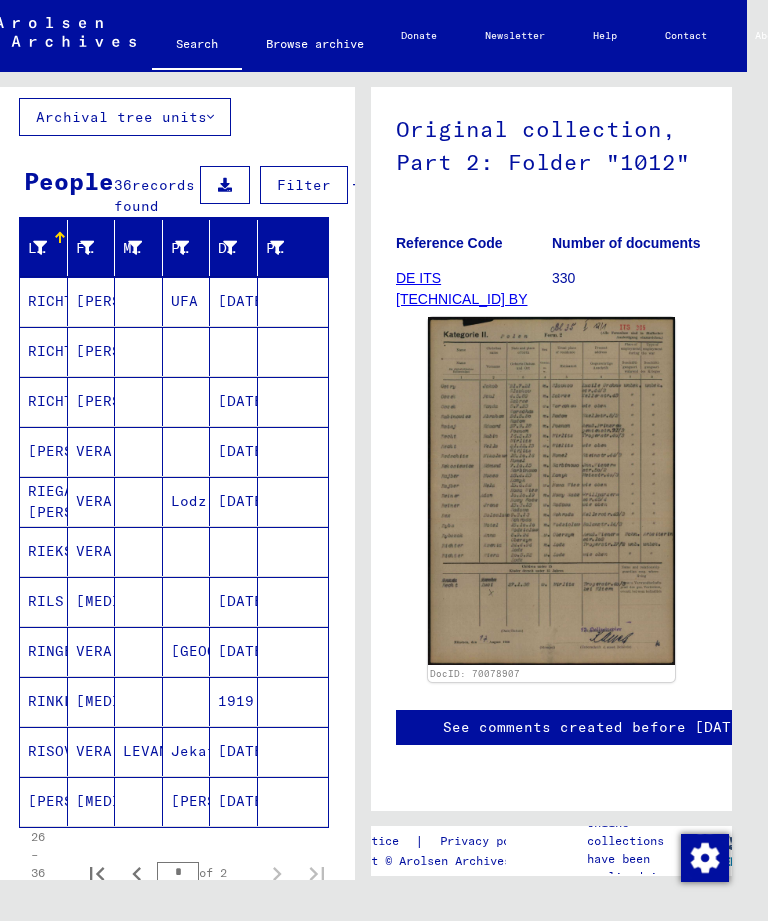 scroll, scrollTop: 106, scrollLeft: 0, axis: vertical 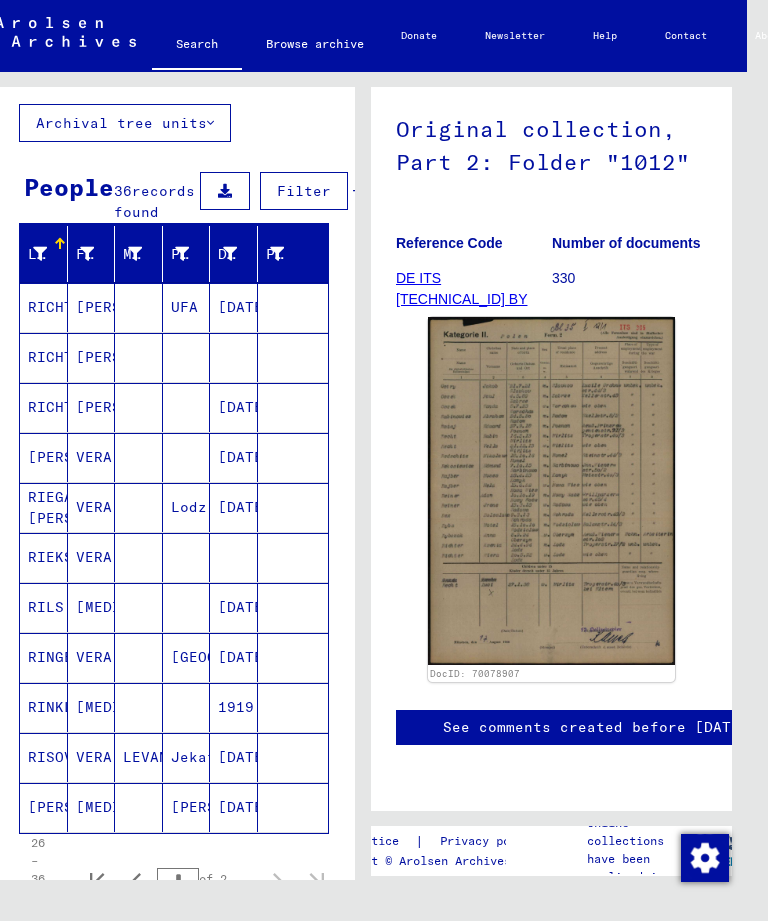 click on "RIEGA [PERSON_NAME]" at bounding box center (44, 557) 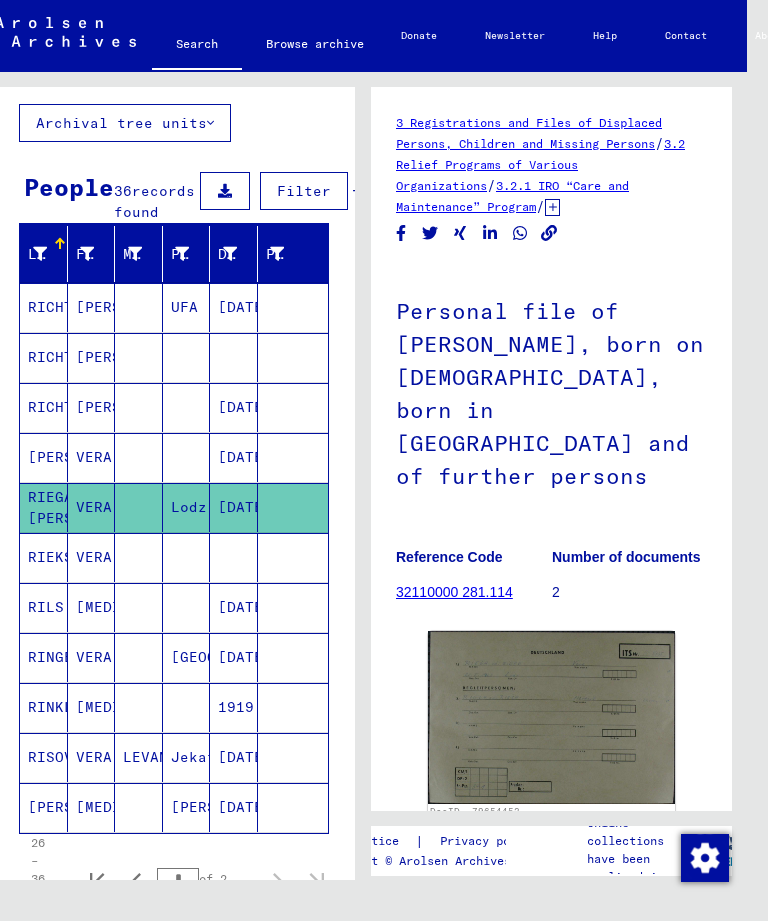 scroll, scrollTop: 0, scrollLeft: 0, axis: both 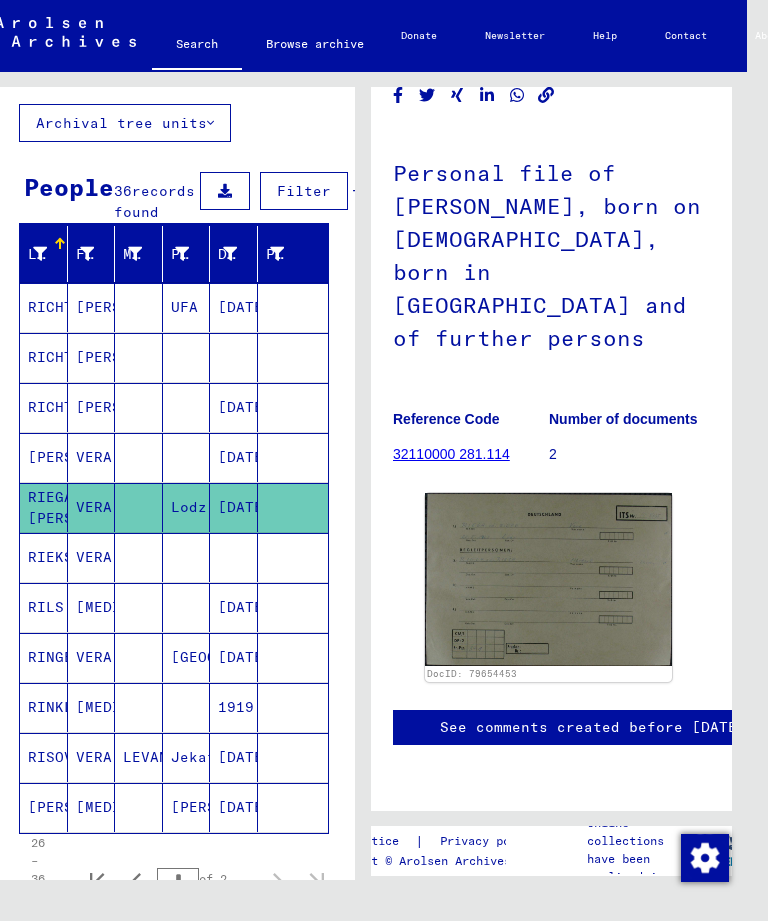 click on "RICHTERS" at bounding box center [44, 407] 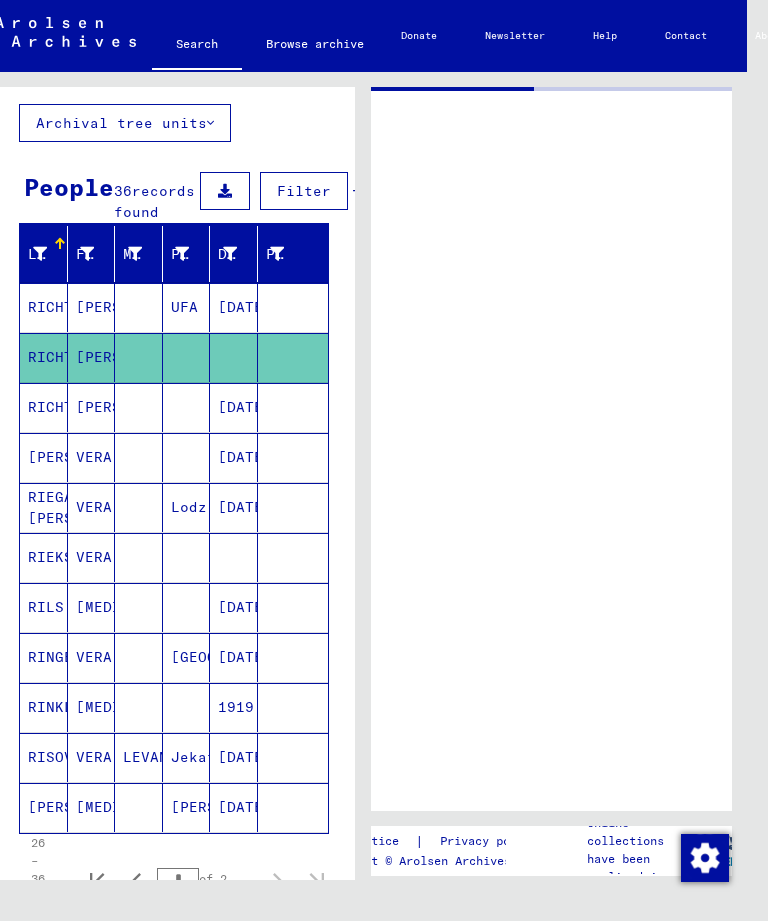 scroll, scrollTop: 0, scrollLeft: 0, axis: both 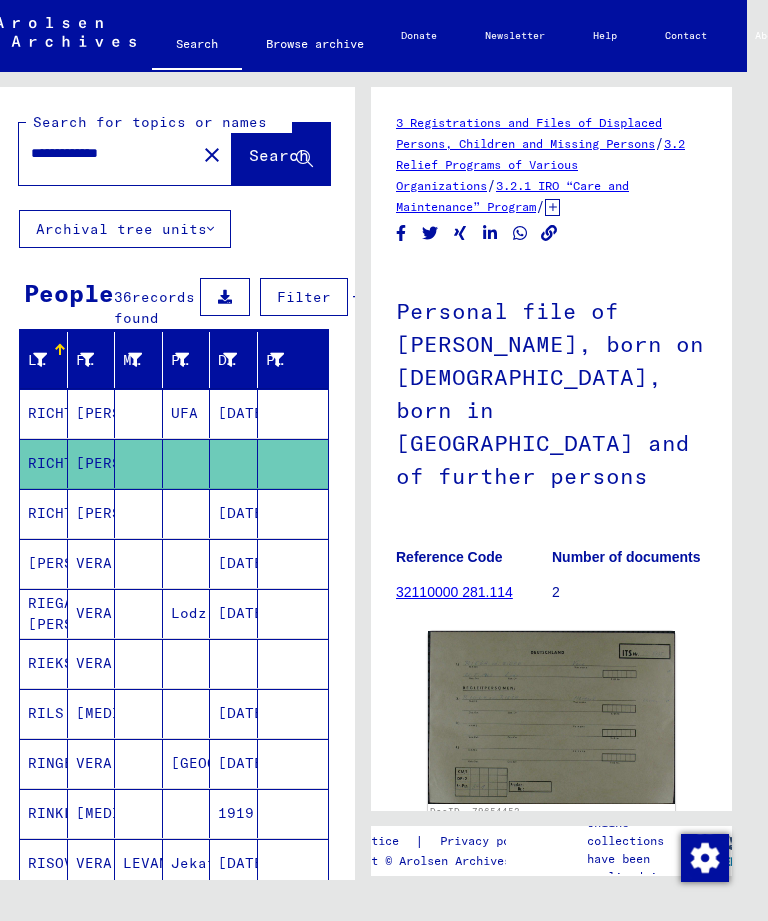 click at bounding box center (225, 297) 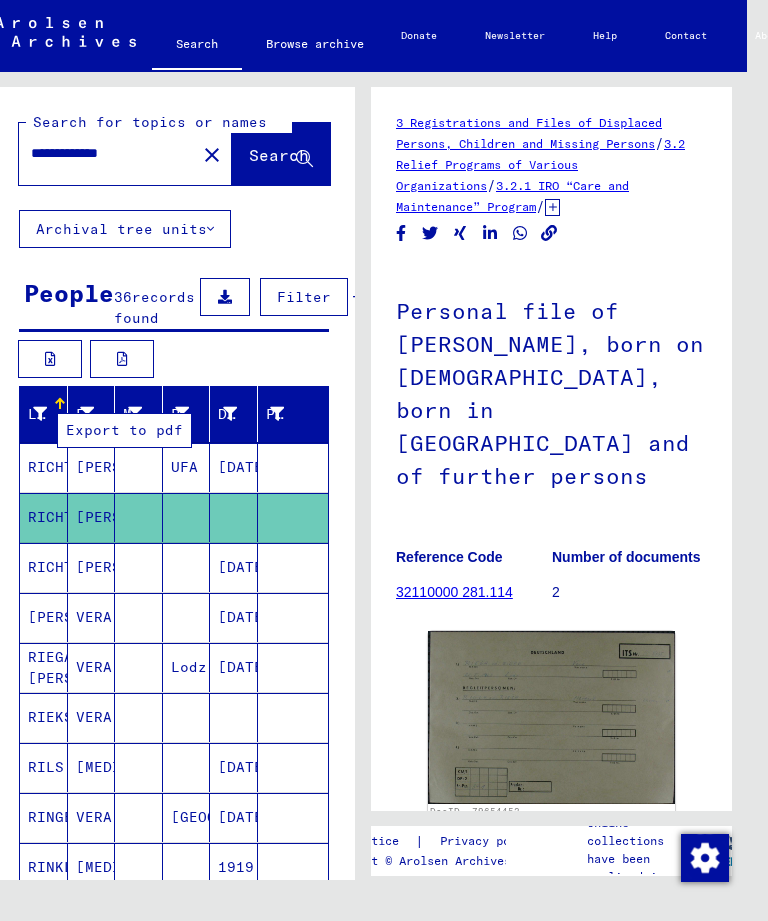 click at bounding box center (122, 359) 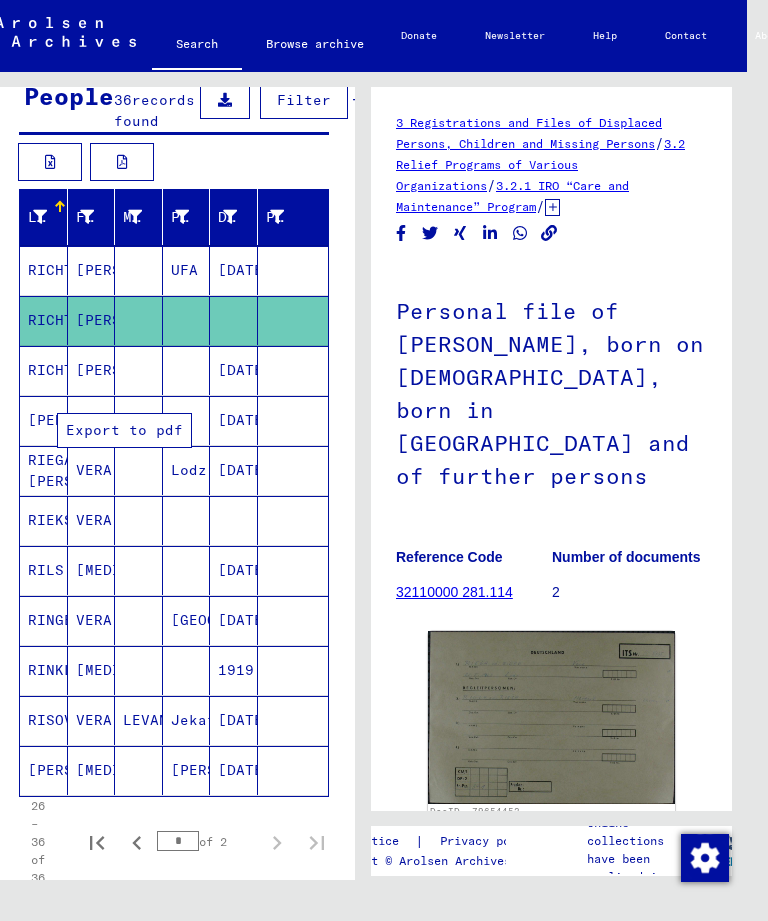 scroll, scrollTop: 201, scrollLeft: 0, axis: vertical 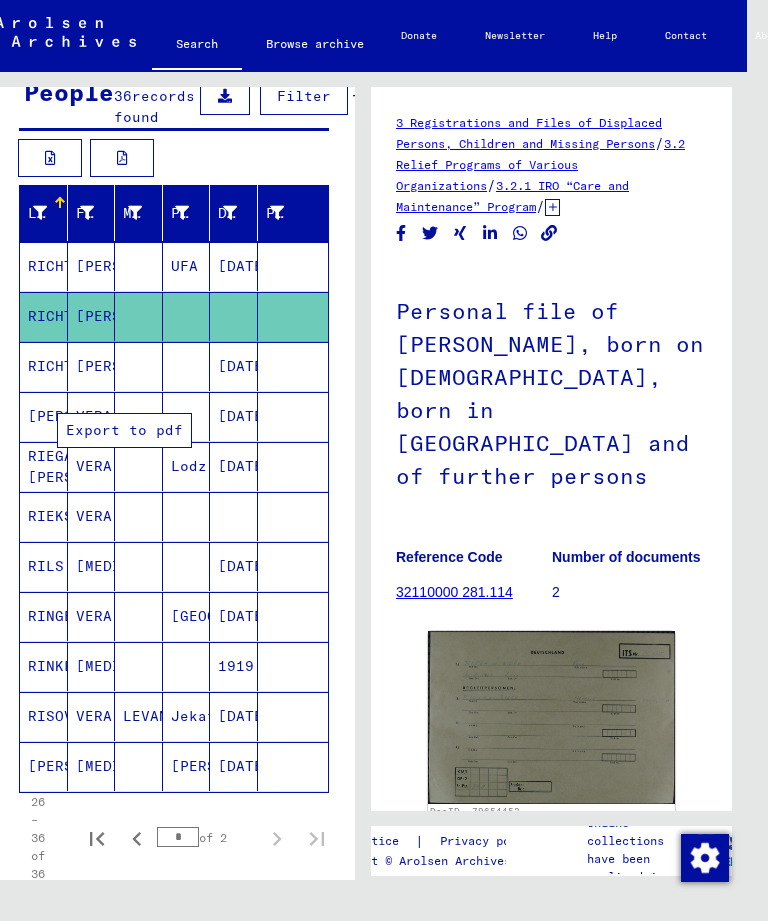 click on "RIEKSTINS" at bounding box center (44, 566) 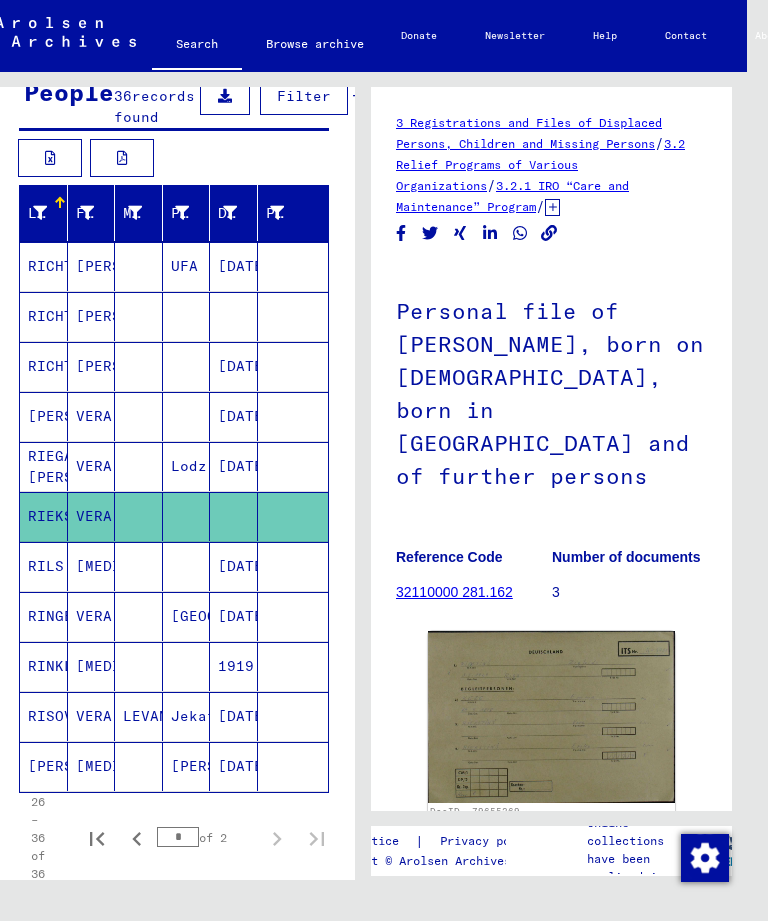 scroll, scrollTop: 0, scrollLeft: 0, axis: both 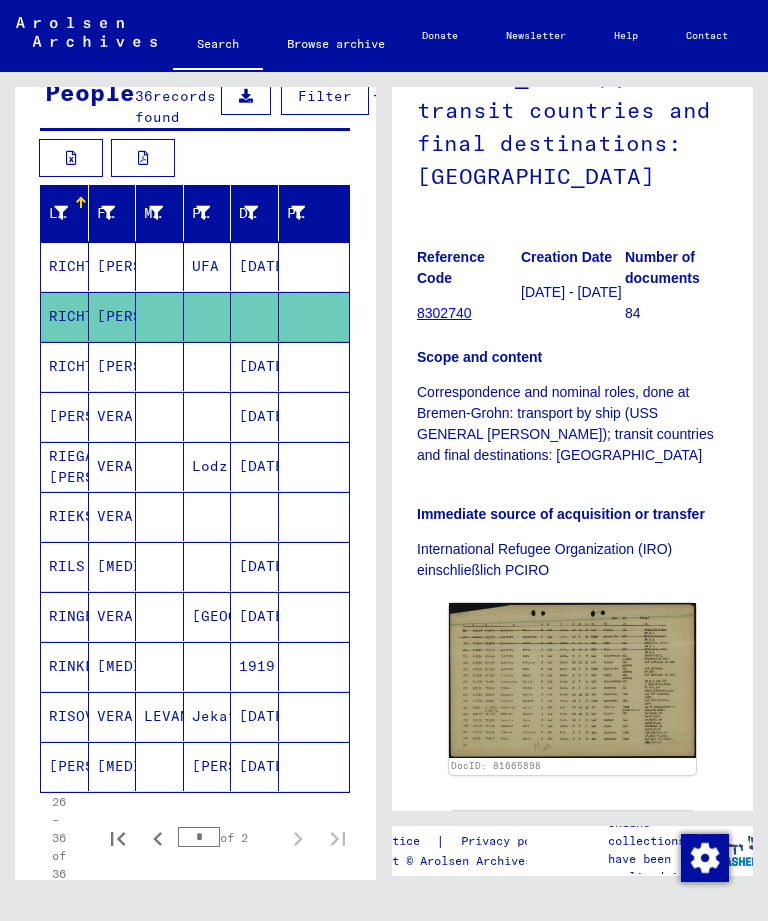 click on "[PERSON_NAME]" at bounding box center (65, 466) 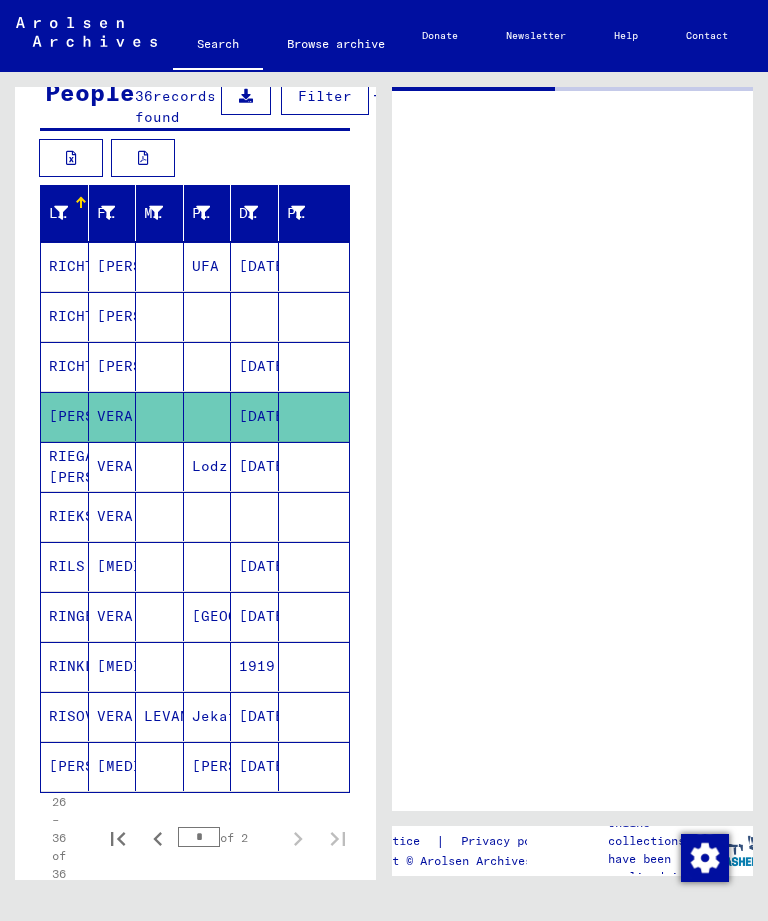 scroll, scrollTop: 0, scrollLeft: 0, axis: both 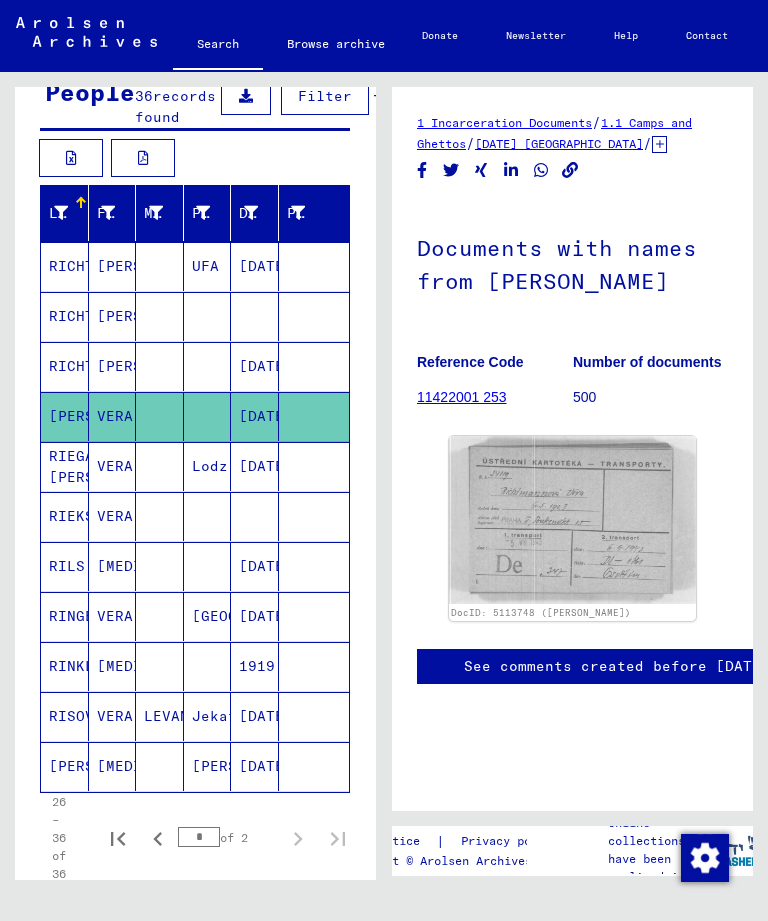 click on "RIEGA [PERSON_NAME]" at bounding box center (65, 516) 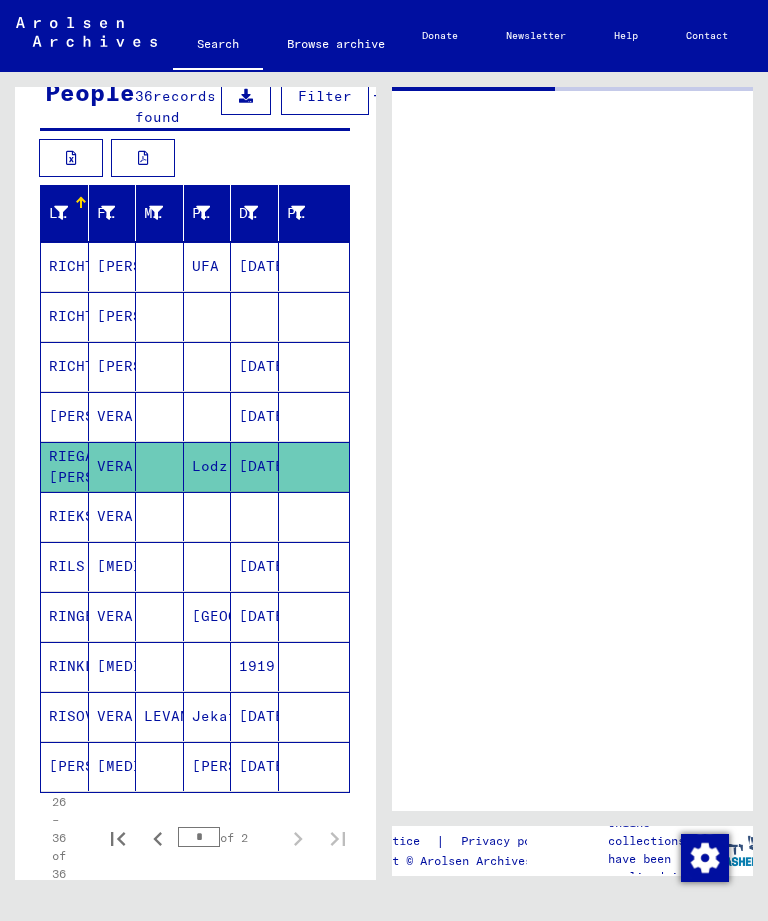 scroll, scrollTop: 0, scrollLeft: 0, axis: both 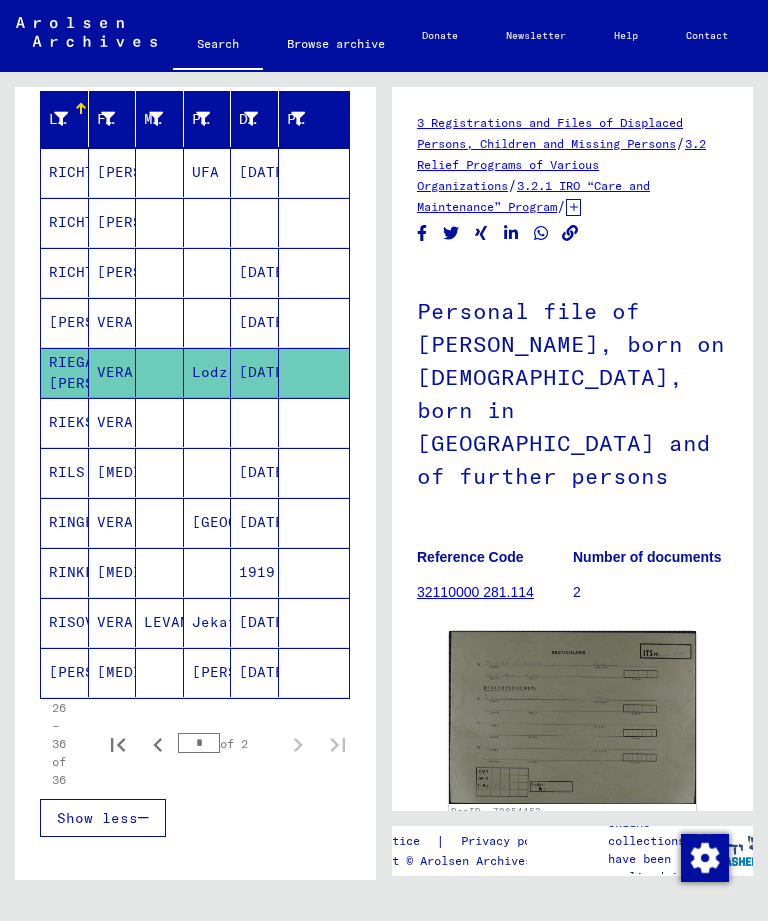 click 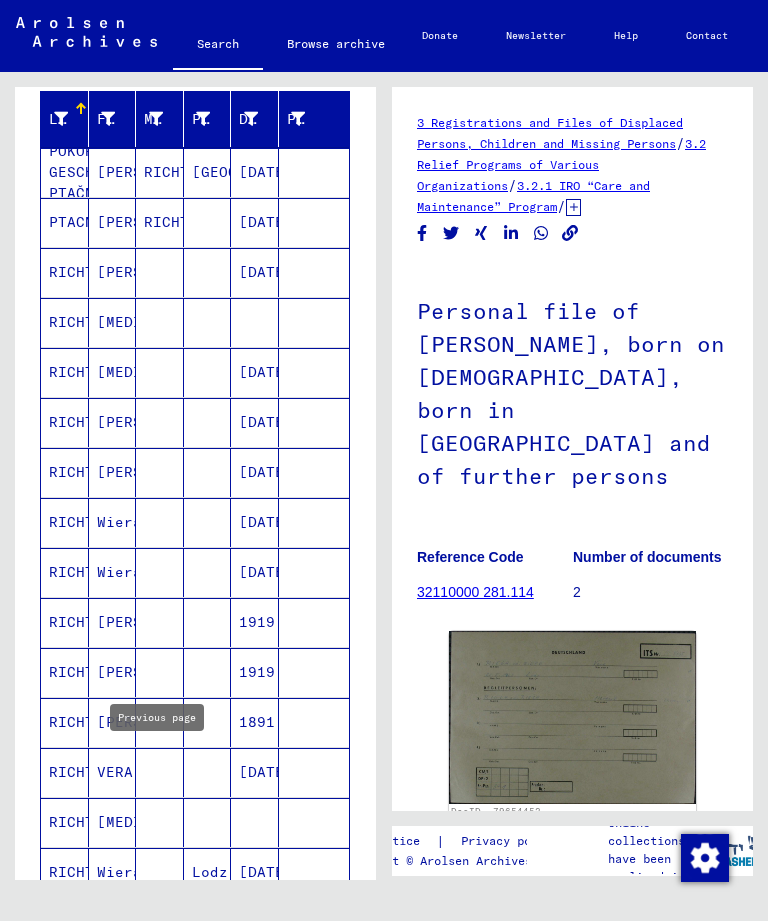 type on "*" 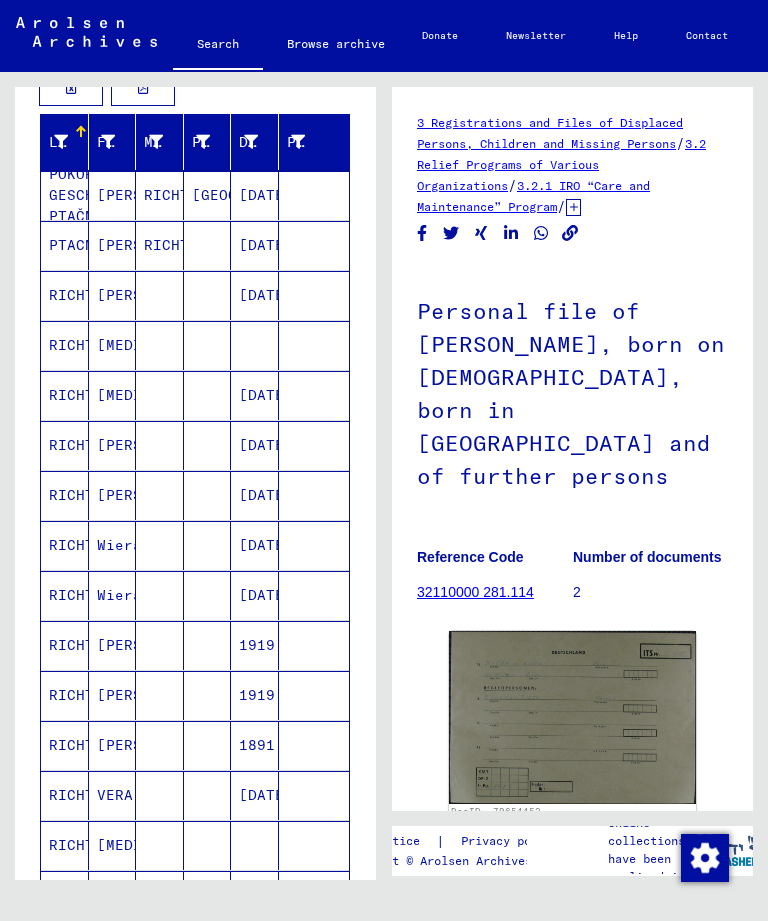 scroll, scrollTop: 274, scrollLeft: 0, axis: vertical 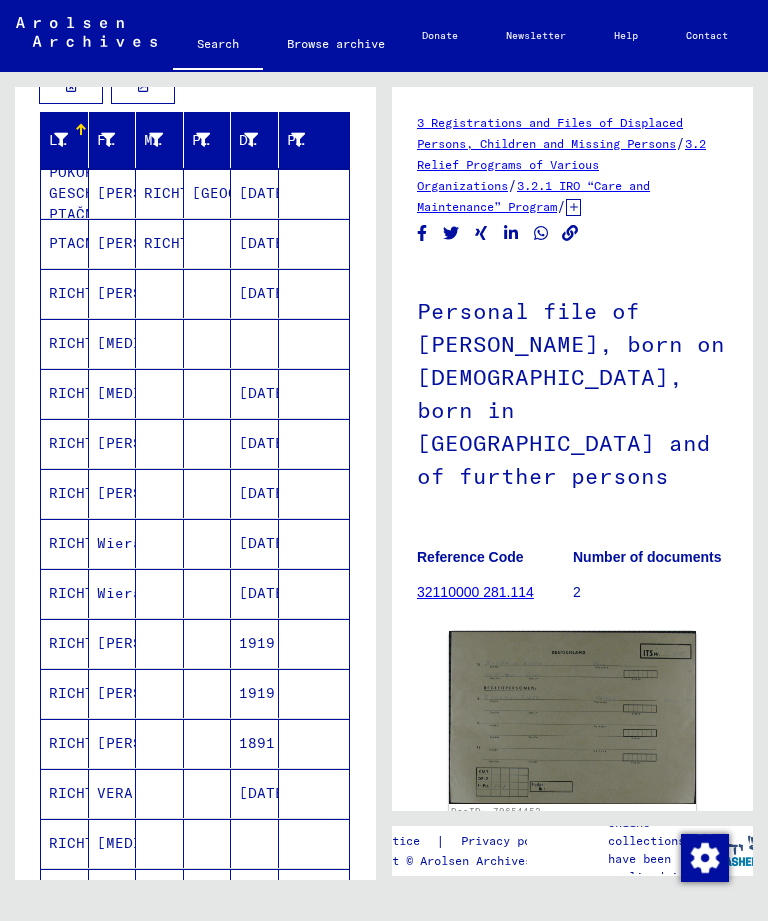 click on "PTACNIK" at bounding box center [65, 293] 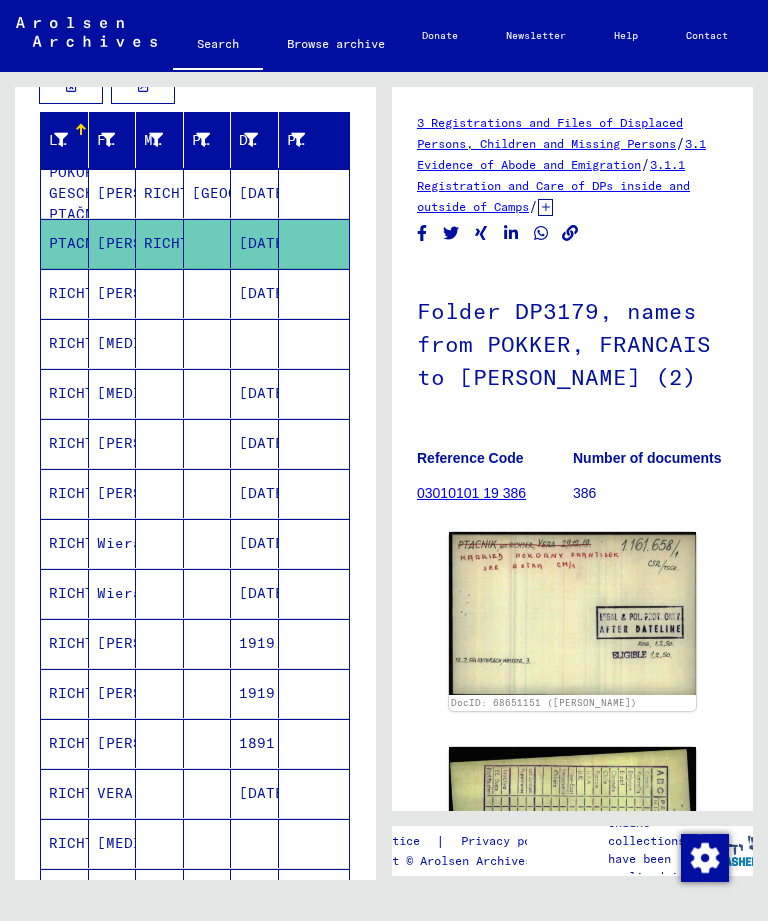 scroll, scrollTop: 0, scrollLeft: 0, axis: both 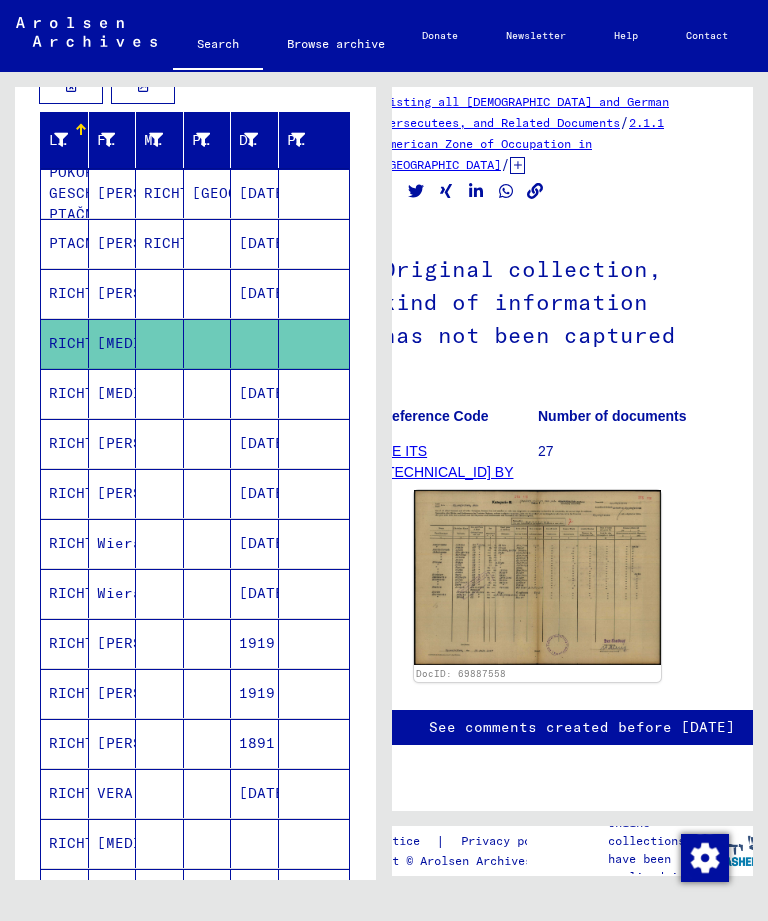 click on "RICHTER" at bounding box center (65, 493) 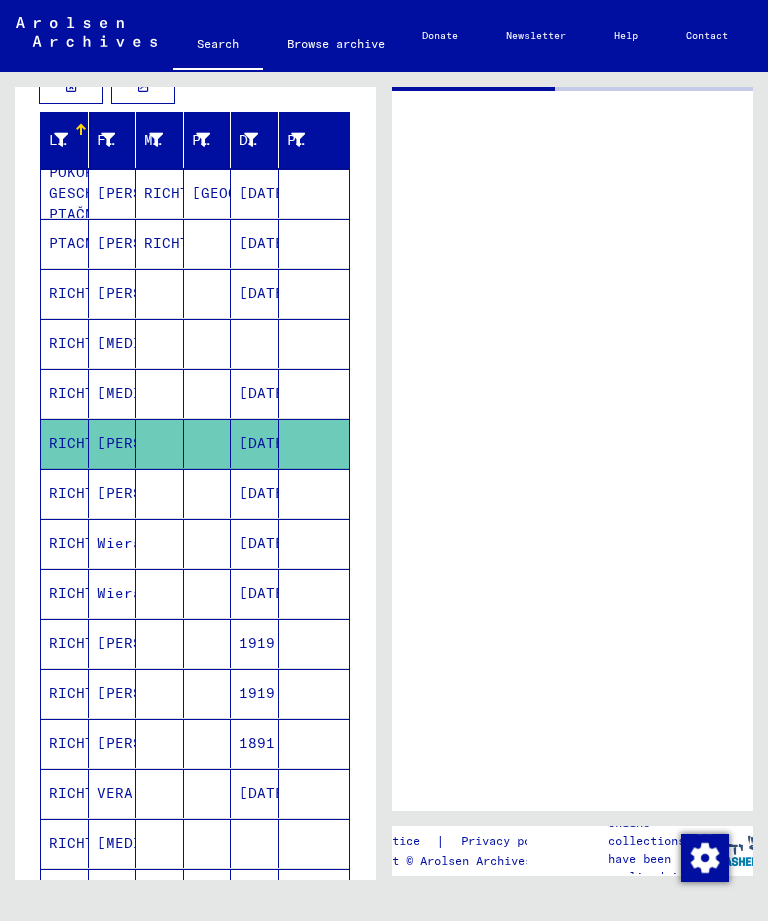 scroll, scrollTop: 0, scrollLeft: 0, axis: both 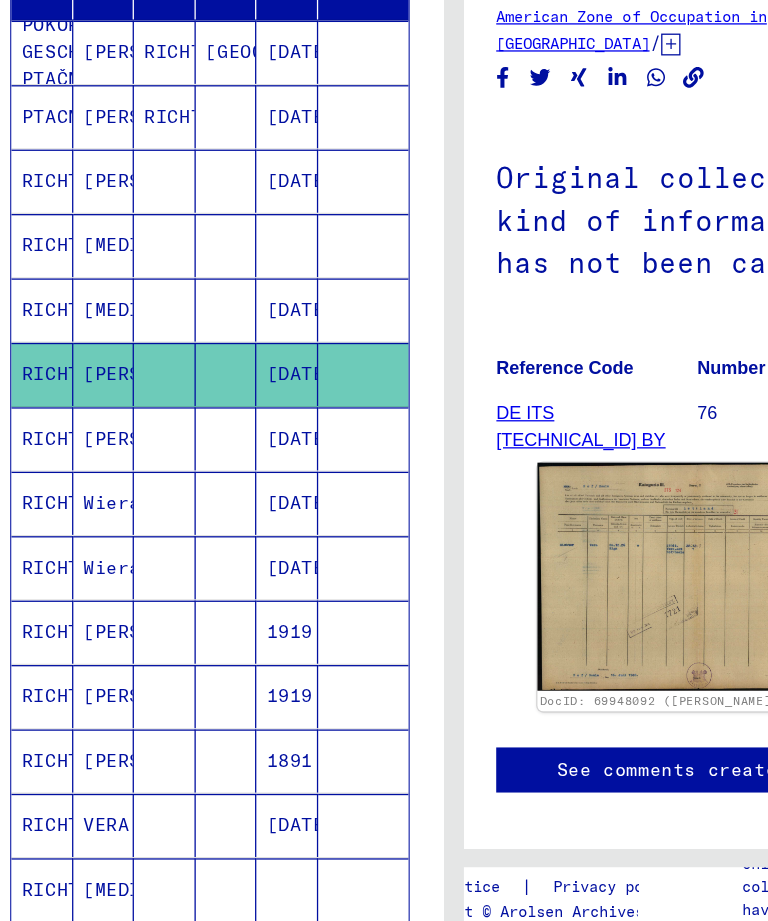 click on "RICHTER" at bounding box center (65, 593) 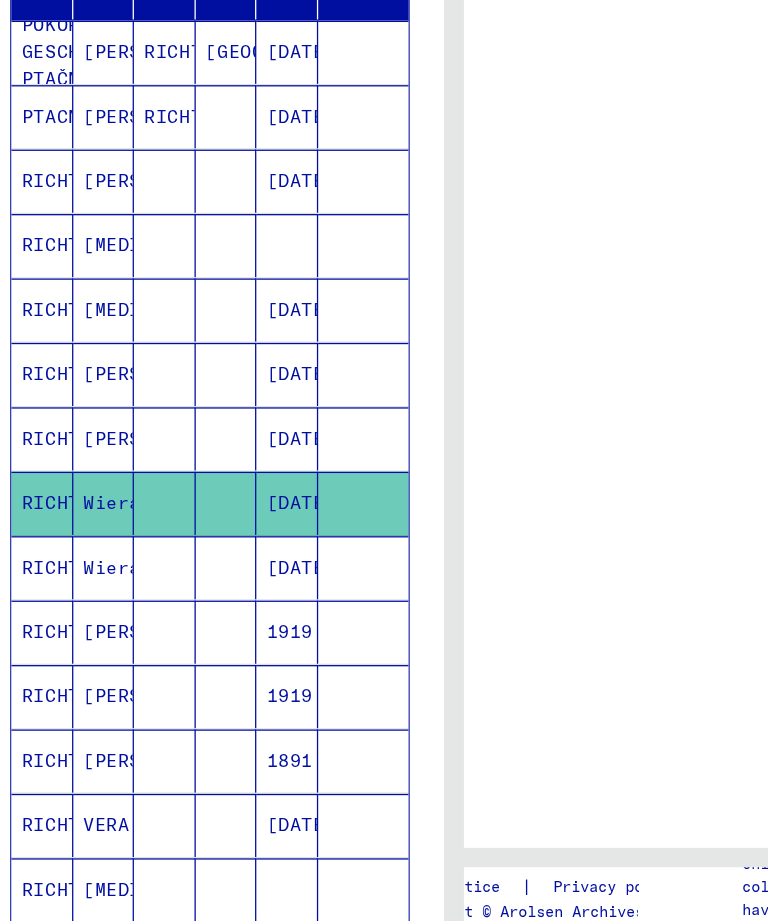 scroll, scrollTop: 0, scrollLeft: 0, axis: both 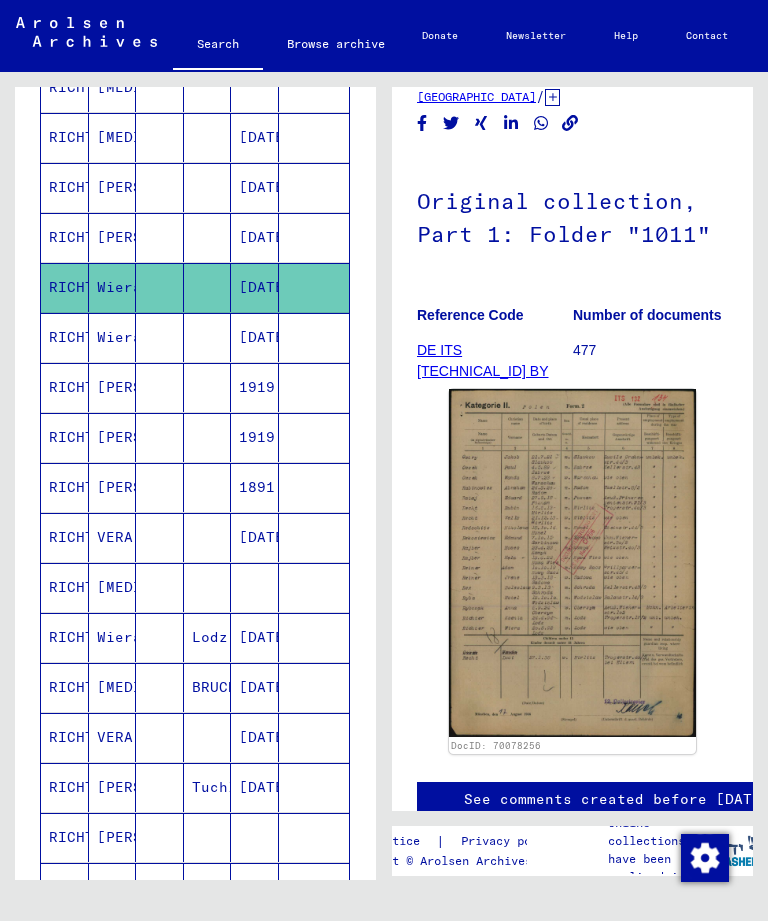 click on "RICHTER" at bounding box center [65, 637] 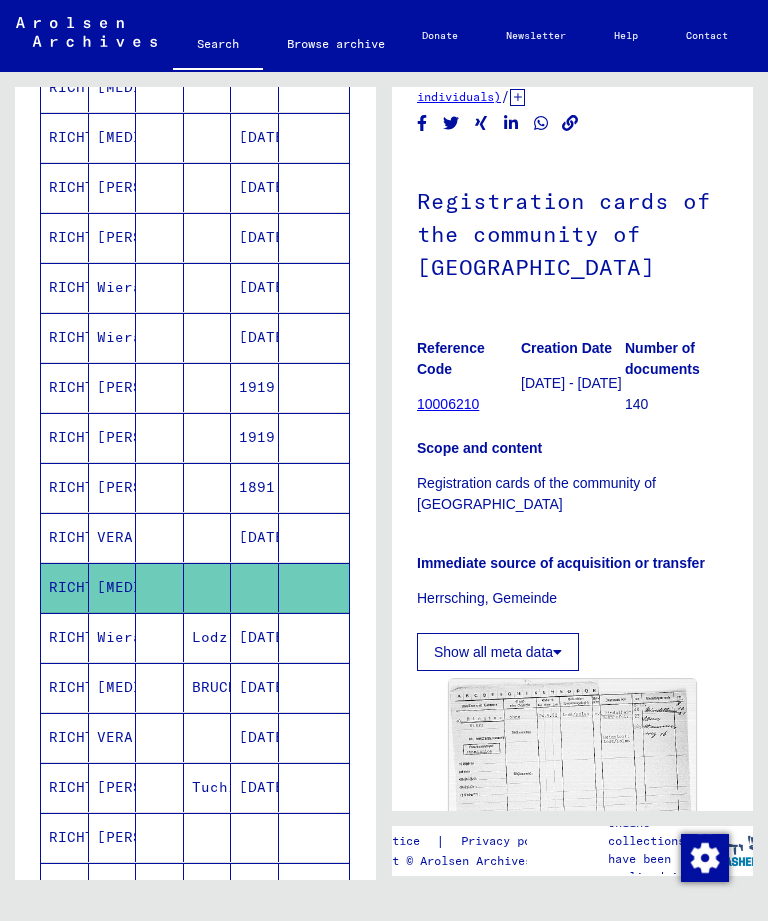 scroll, scrollTop: 0, scrollLeft: 0, axis: both 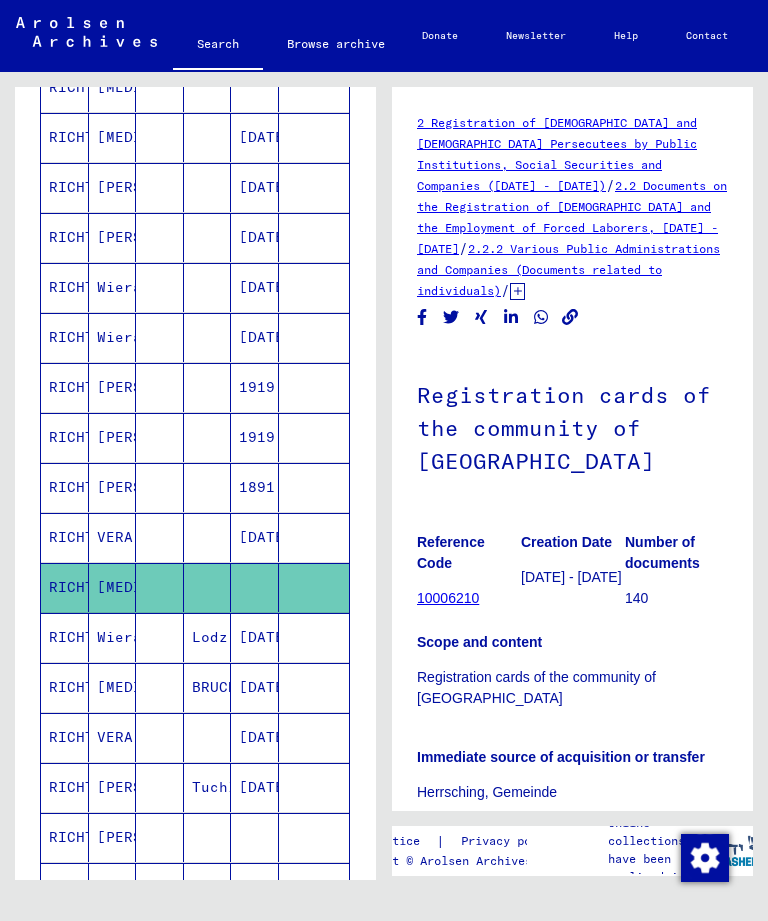 click on "RICHTER" 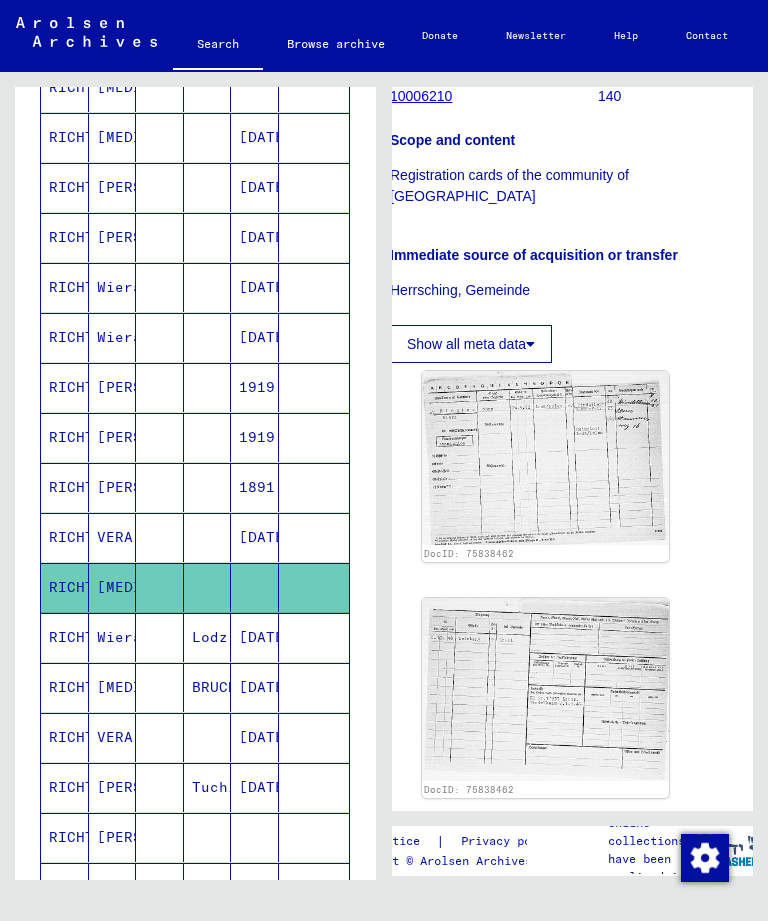 scroll, scrollTop: 501, scrollLeft: 24, axis: both 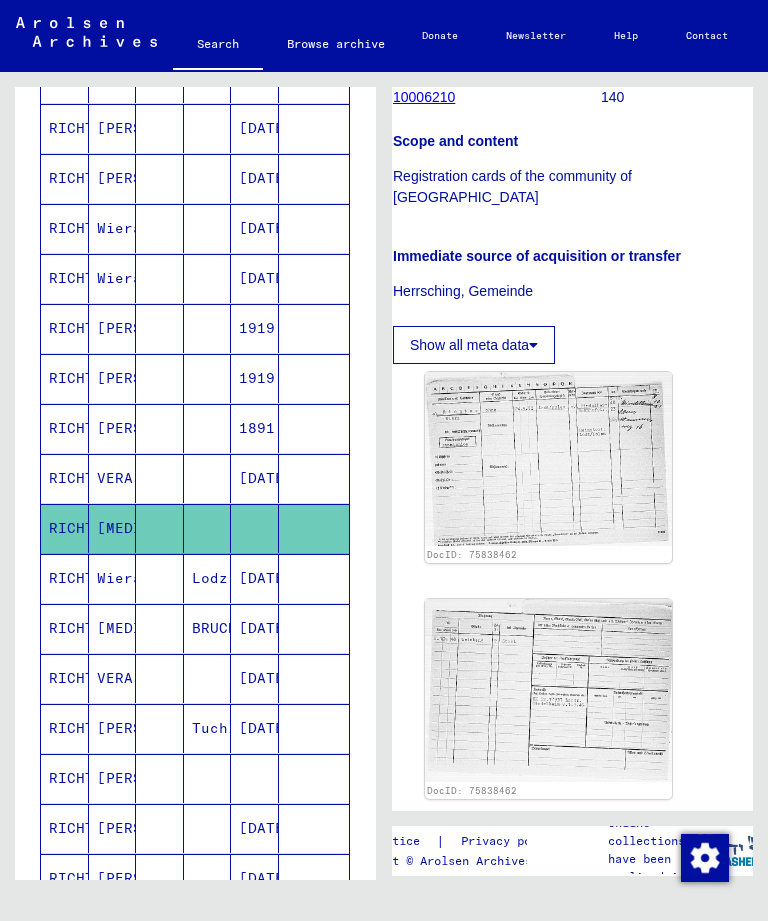 click on "RICHTER" at bounding box center [65, 628] 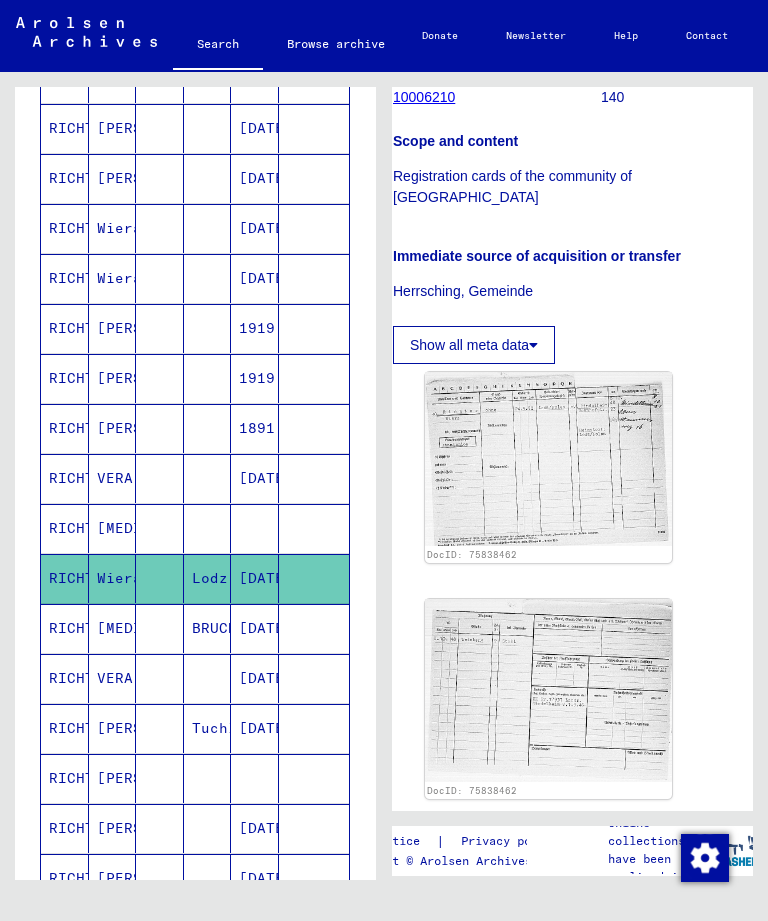 click on "RICHTER" 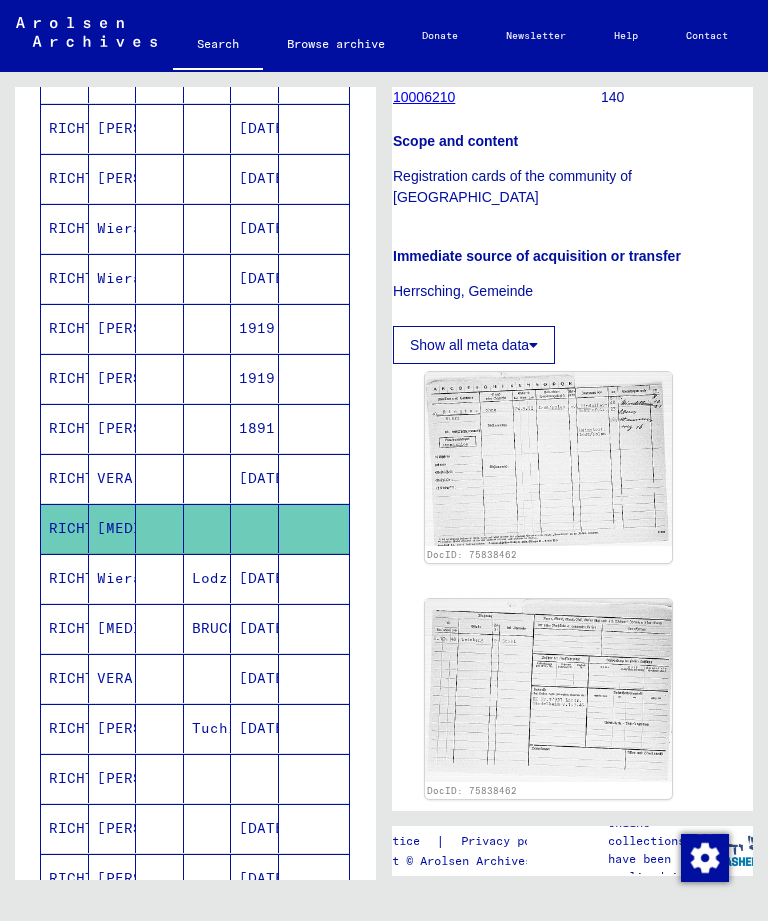 click on "RICHTER" at bounding box center (65, 678) 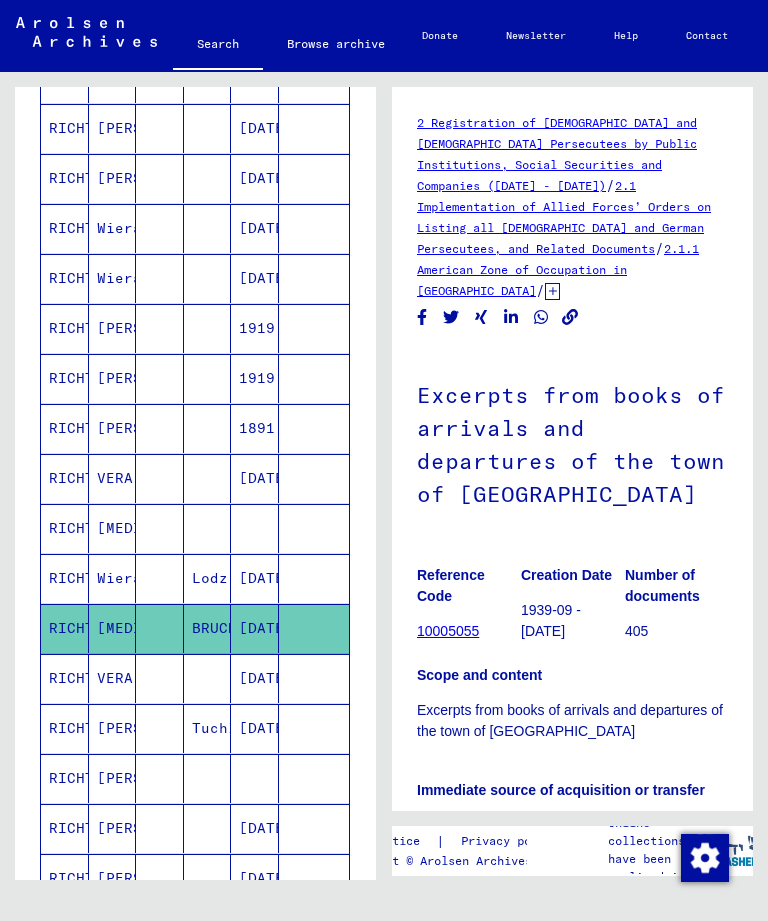 scroll, scrollTop: 0, scrollLeft: 0, axis: both 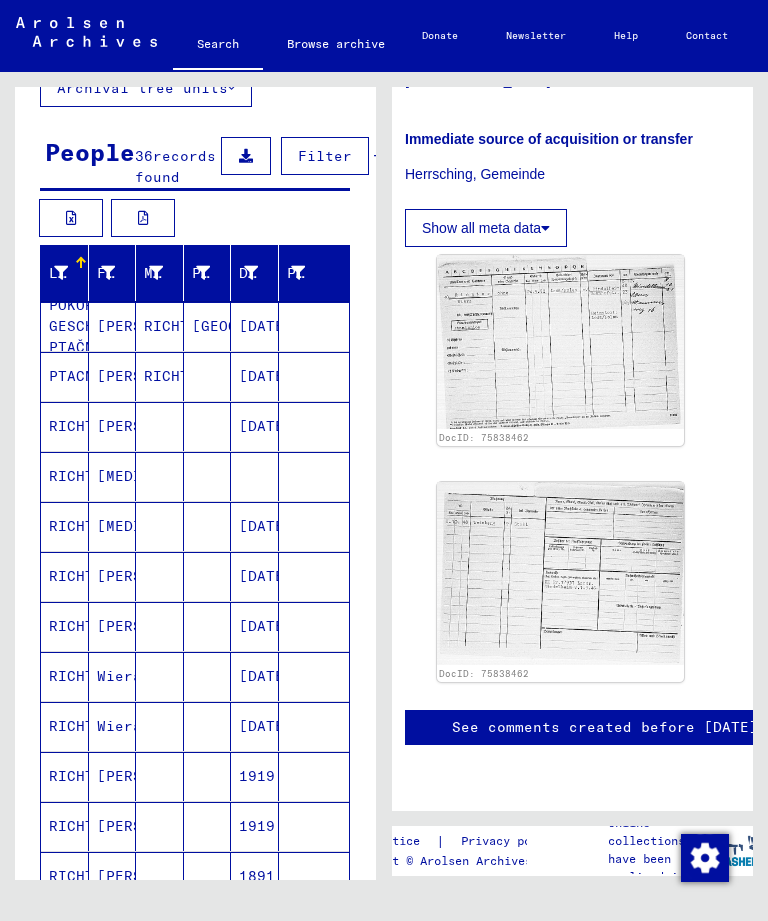 click on "RICHTER" at bounding box center (65, 776) 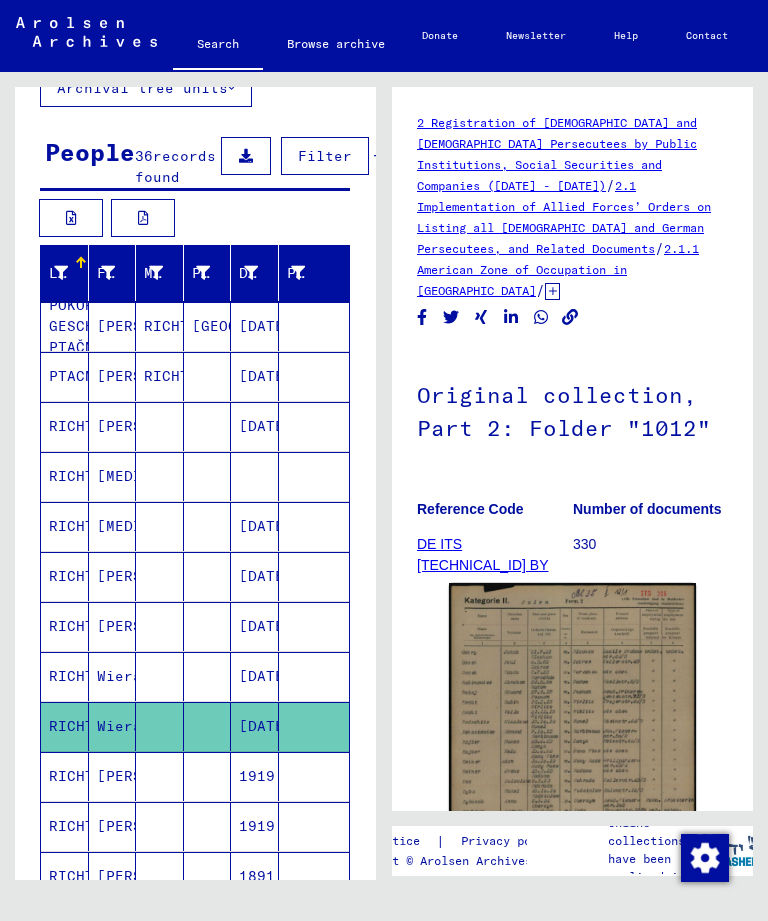 scroll, scrollTop: 0, scrollLeft: 0, axis: both 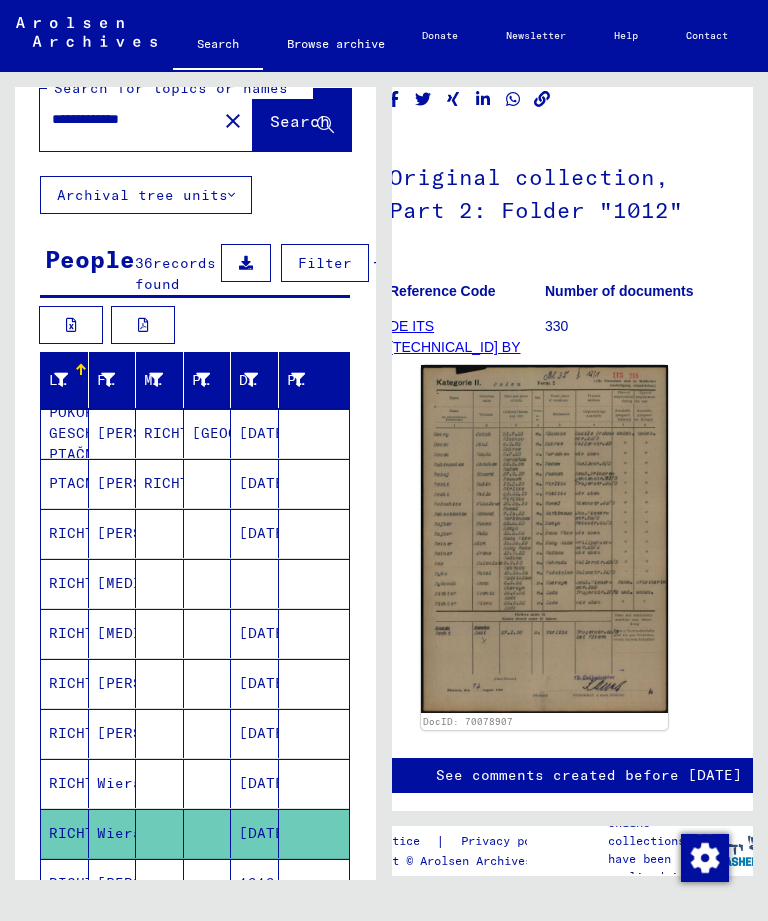 click on "**********" at bounding box center [128, 119] 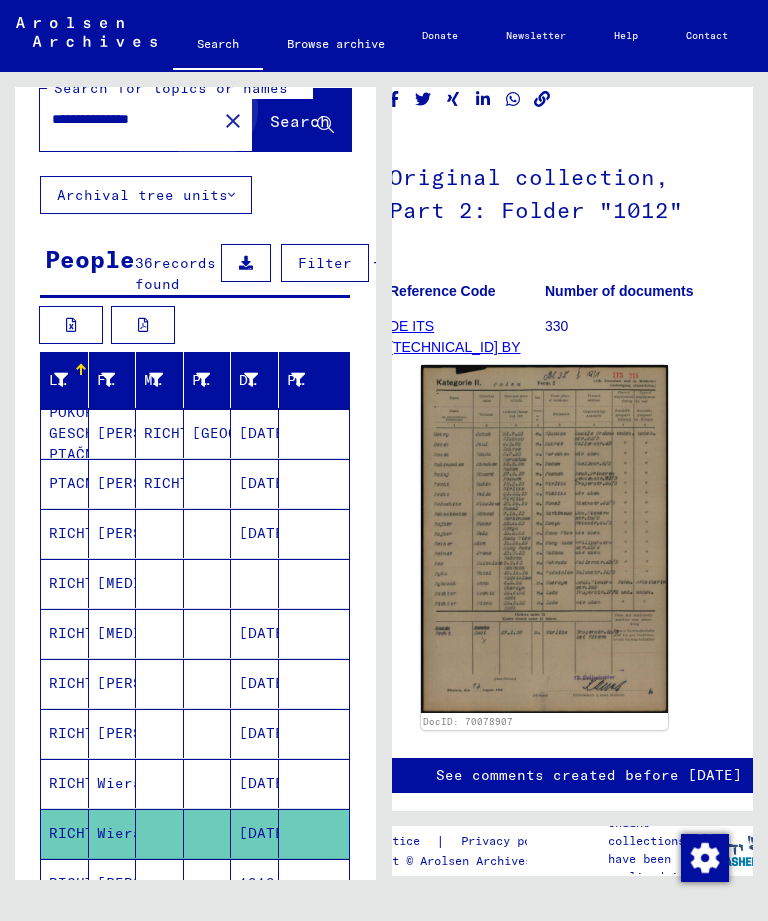 click on "Search" 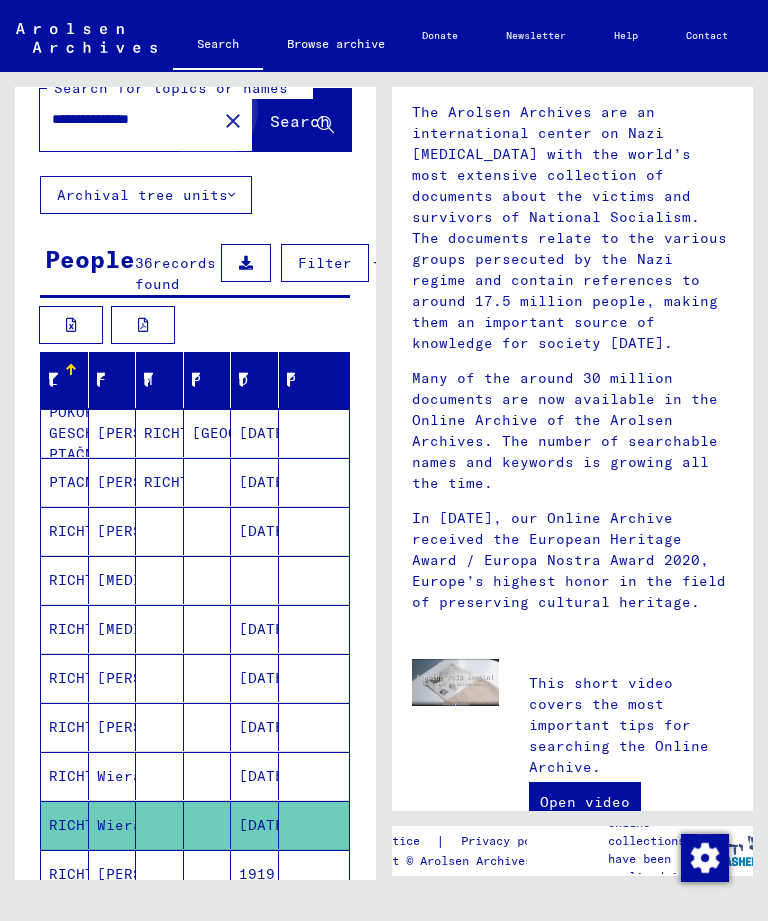scroll, scrollTop: 0, scrollLeft: 0, axis: both 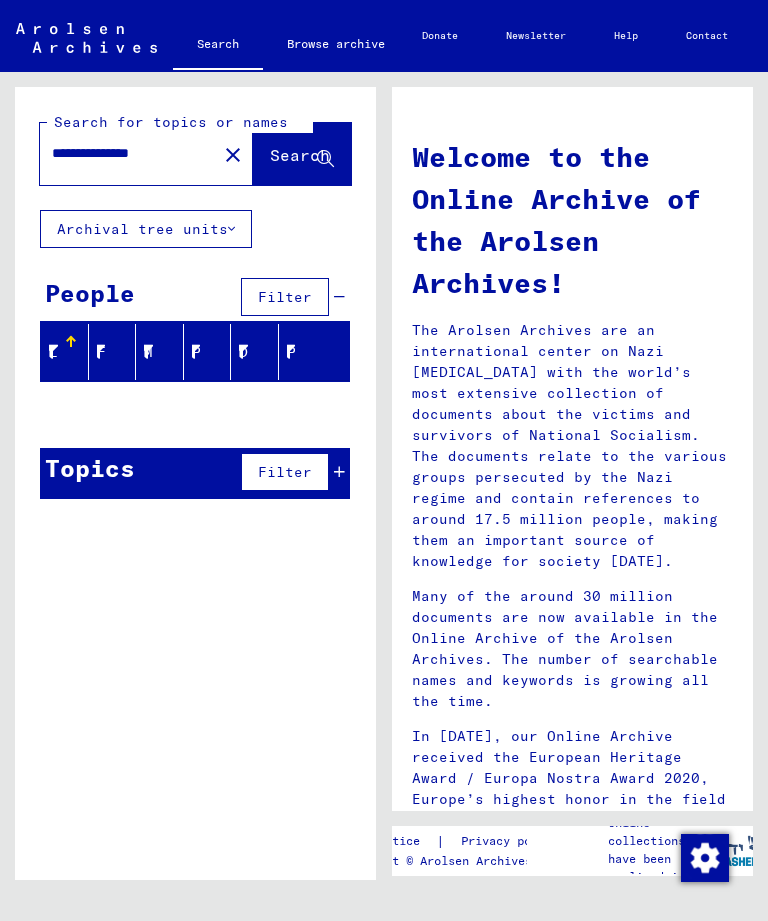 click on "**********" at bounding box center (122, 153) 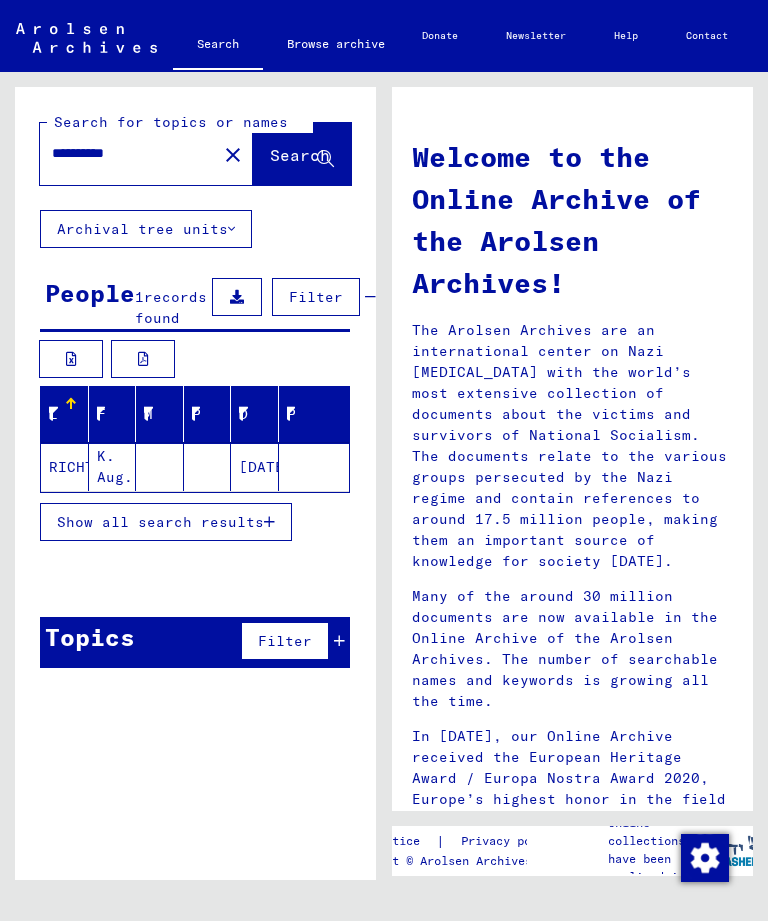 click on "RICHTER" 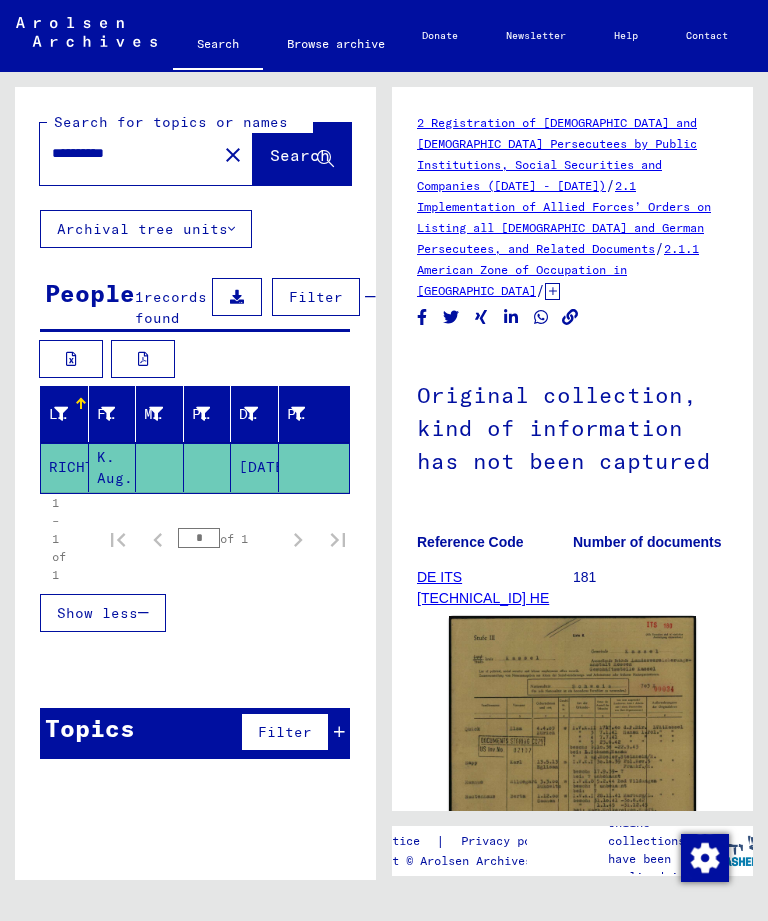 scroll, scrollTop: 0, scrollLeft: 0, axis: both 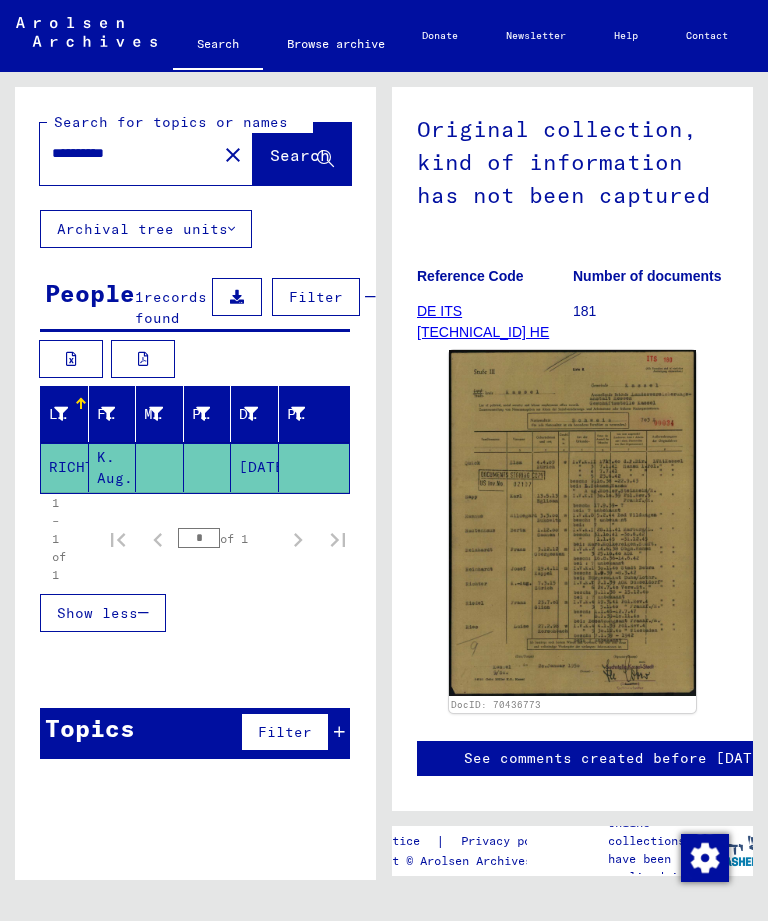 click on "**********" at bounding box center [128, 153] 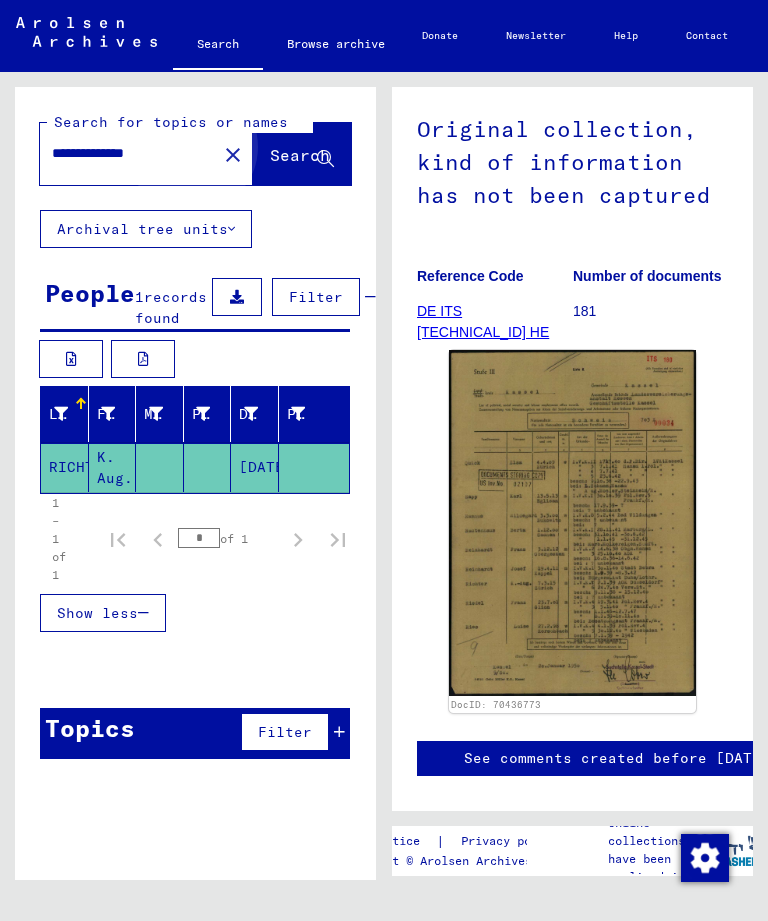 click on "Search" 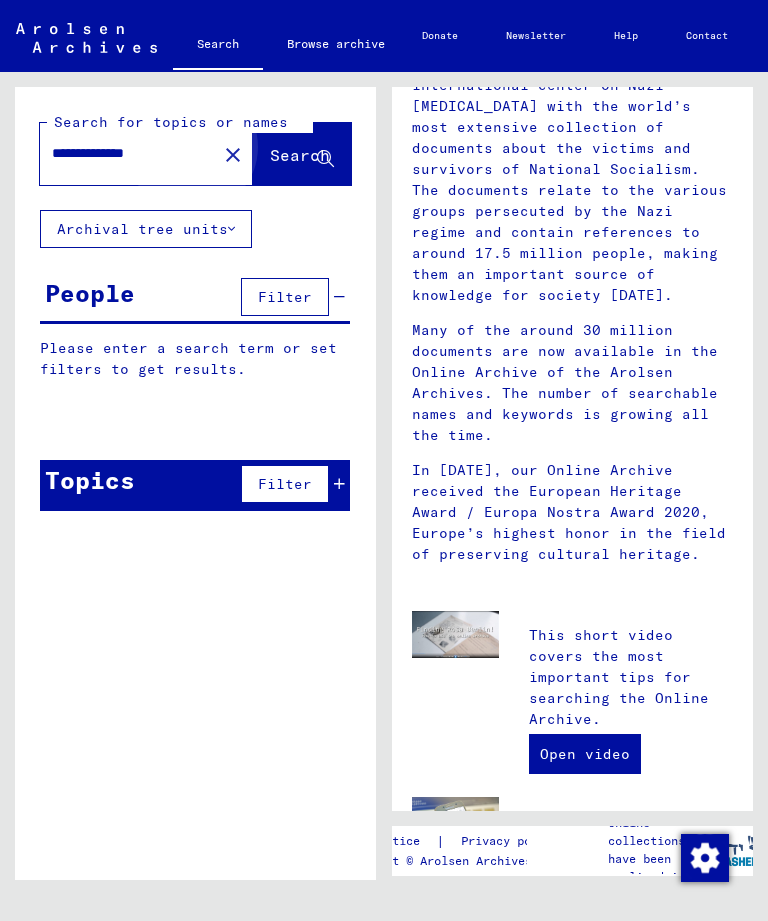 scroll, scrollTop: 0, scrollLeft: 0, axis: both 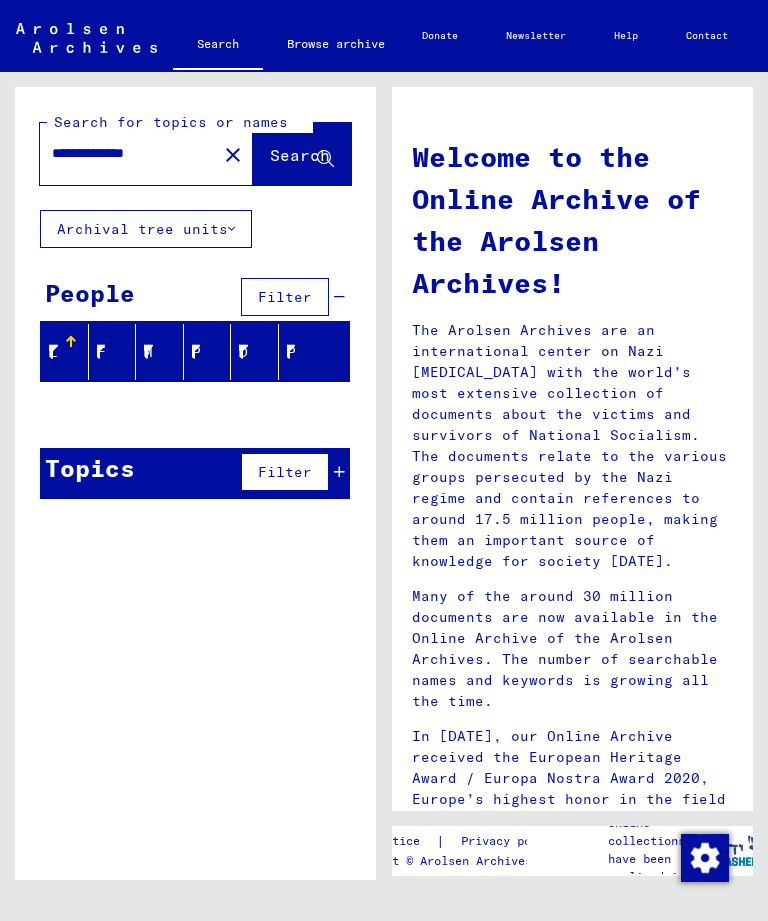 click on "**********" at bounding box center [122, 153] 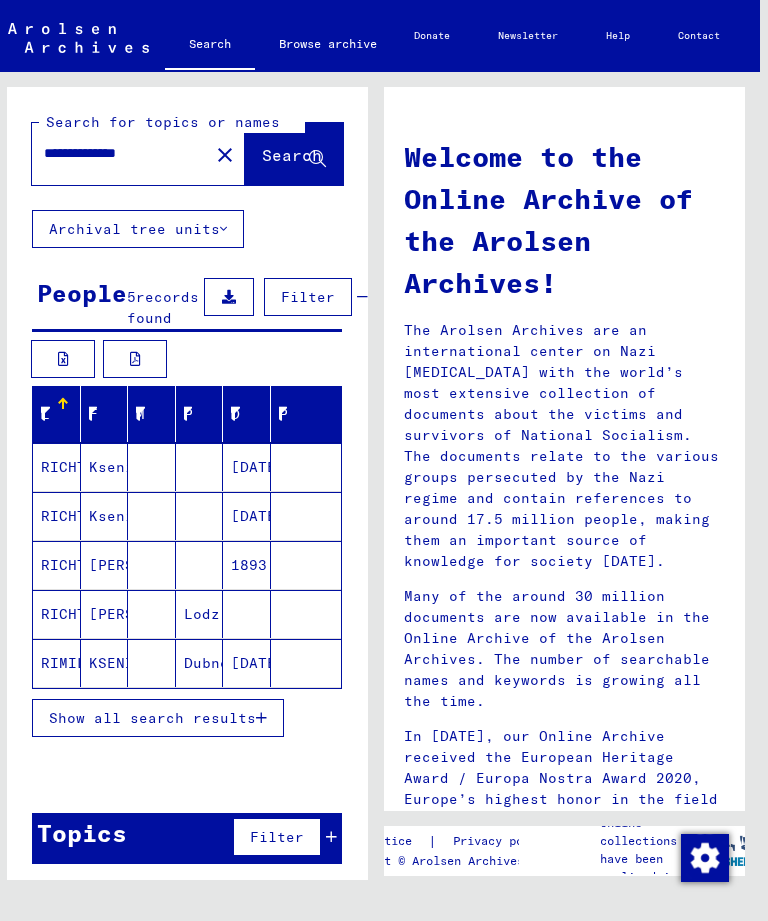 scroll, scrollTop: 23, scrollLeft: 8, axis: both 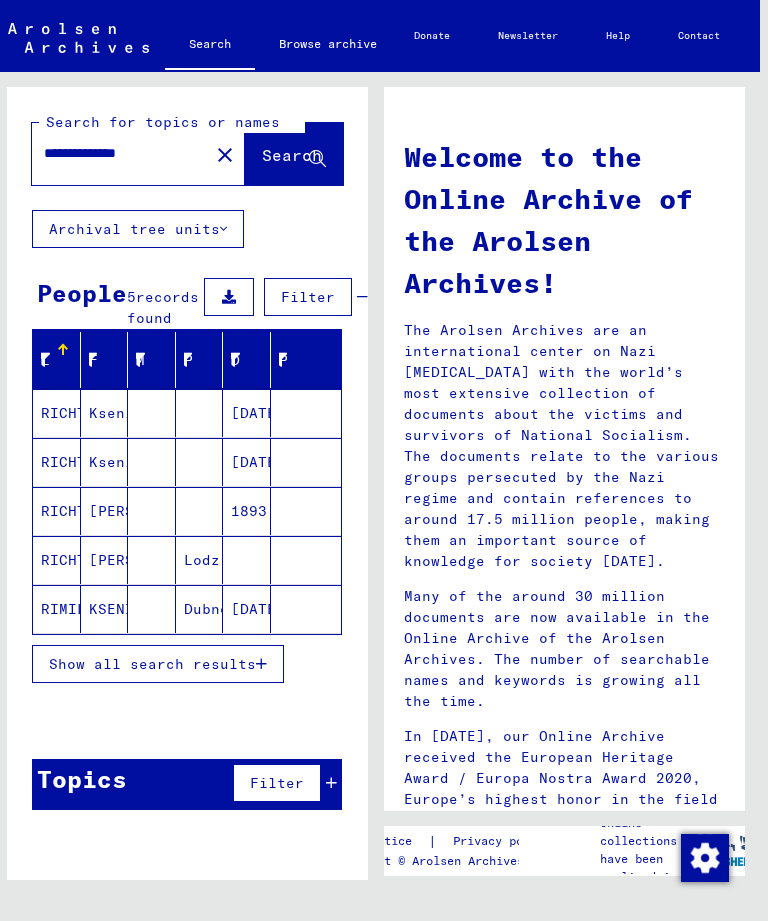 click at bounding box center [229, 297] 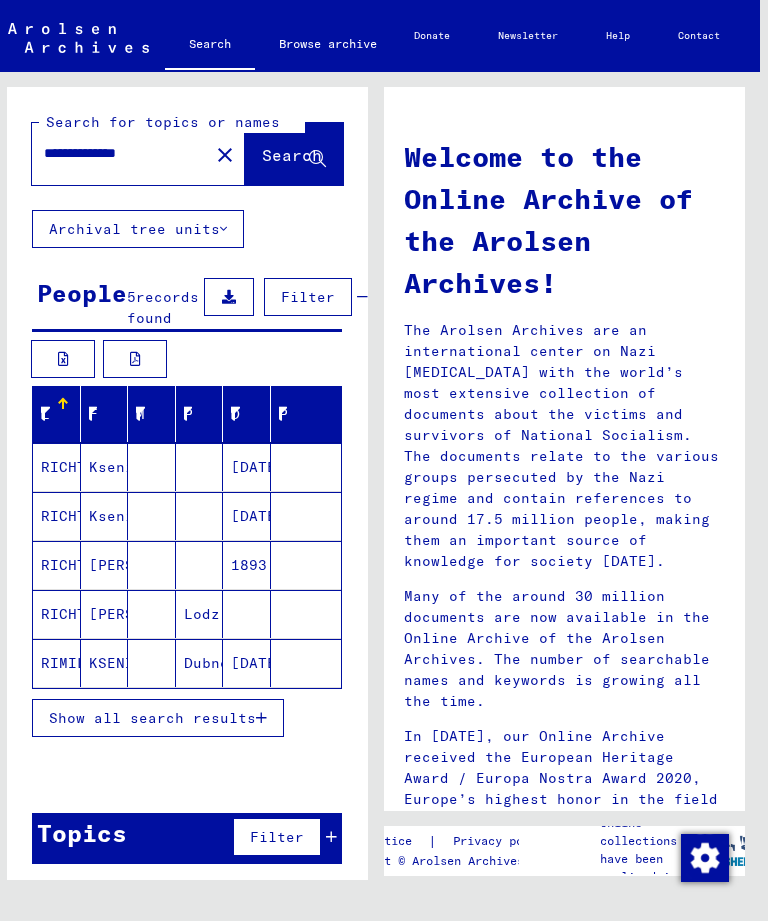 click at bounding box center [135, 359] 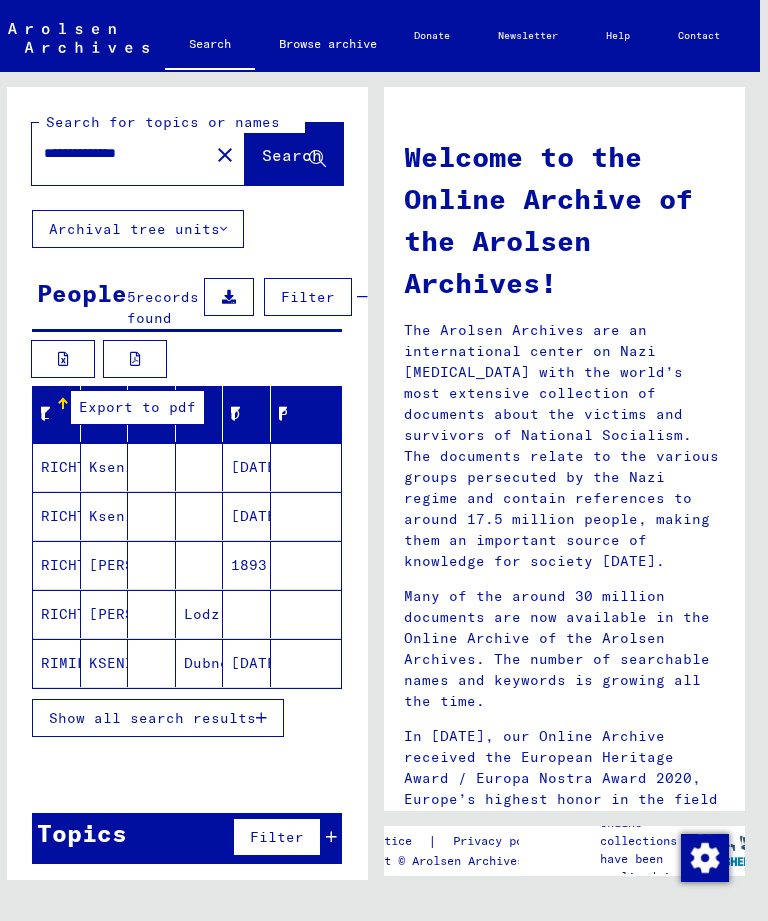 click on "RICHTER" at bounding box center (57, 516) 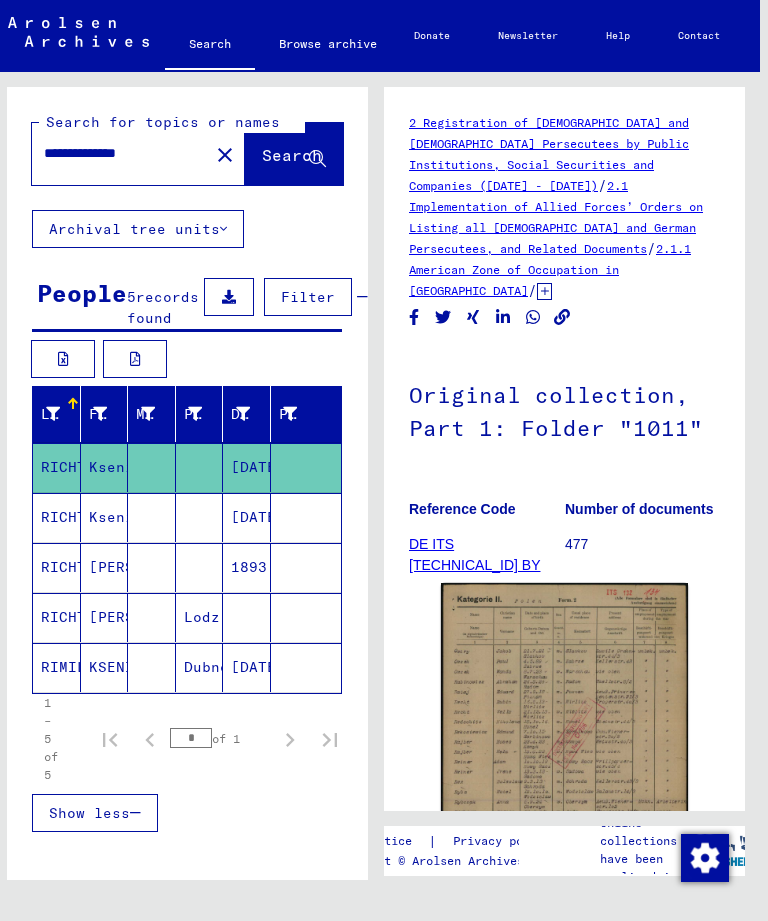 scroll, scrollTop: 0, scrollLeft: 0, axis: both 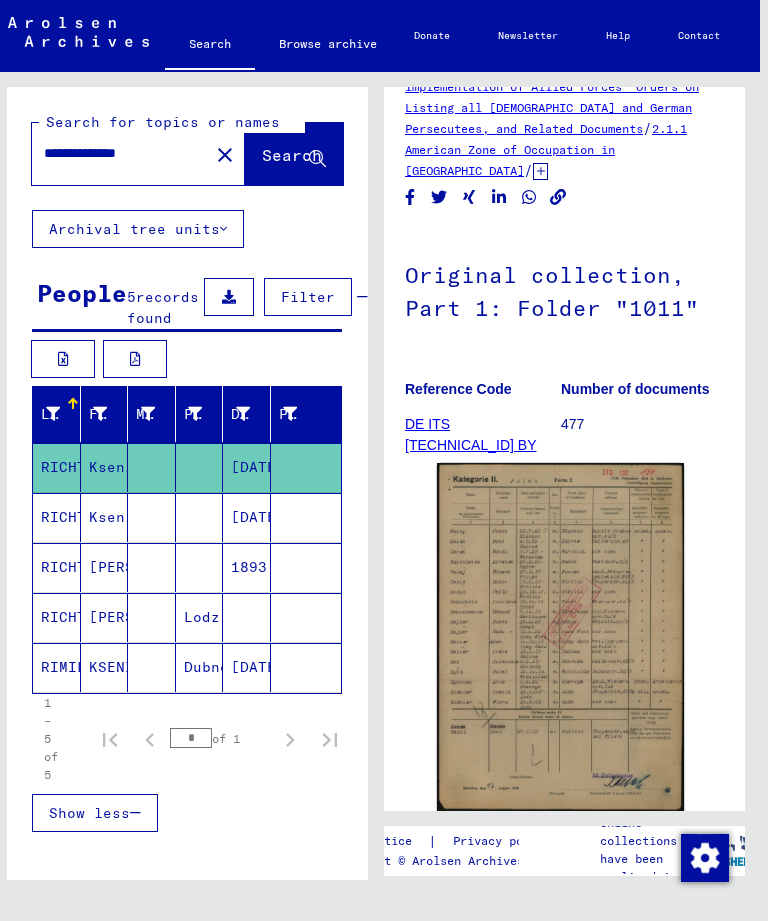 click on "RICHTER" at bounding box center (57, 567) 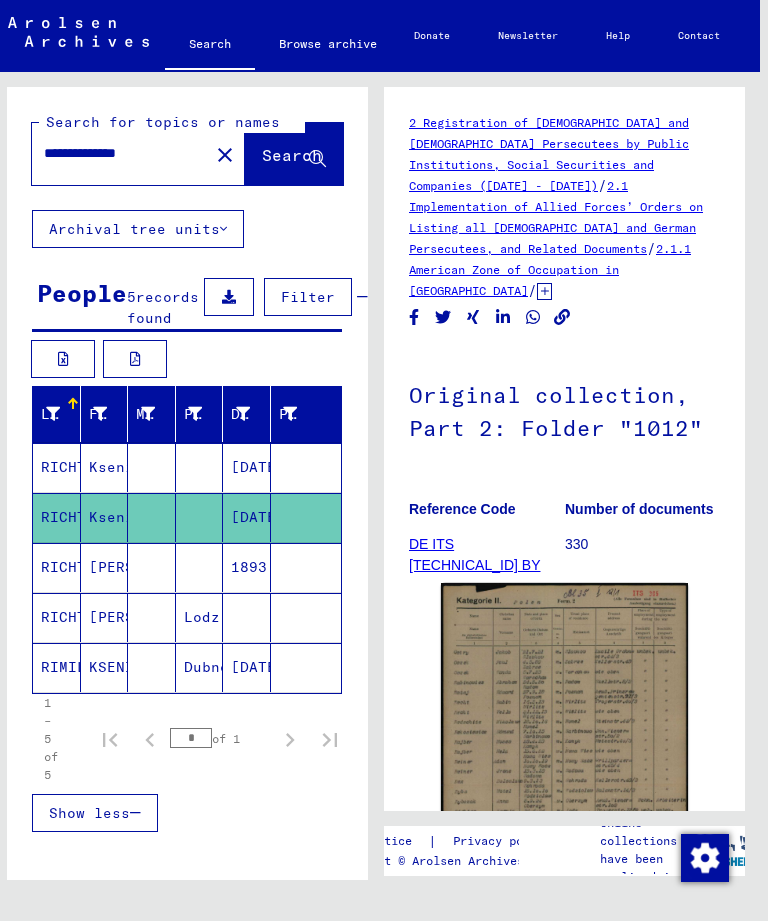 scroll, scrollTop: 109, scrollLeft: 16, axis: both 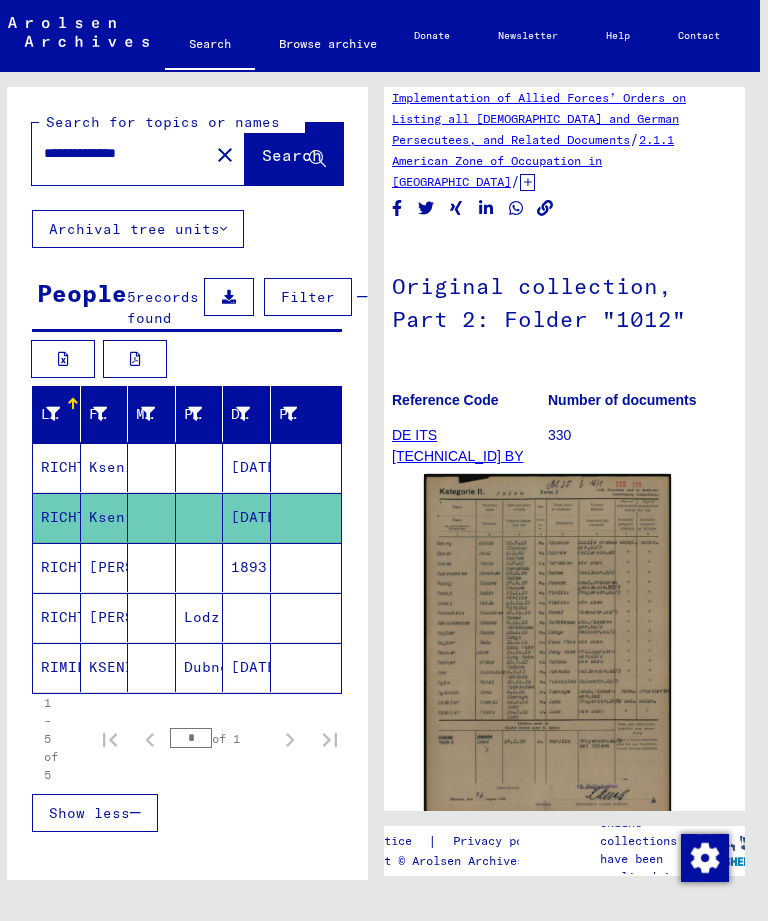 click on "RICHTER" at bounding box center (57, 617) 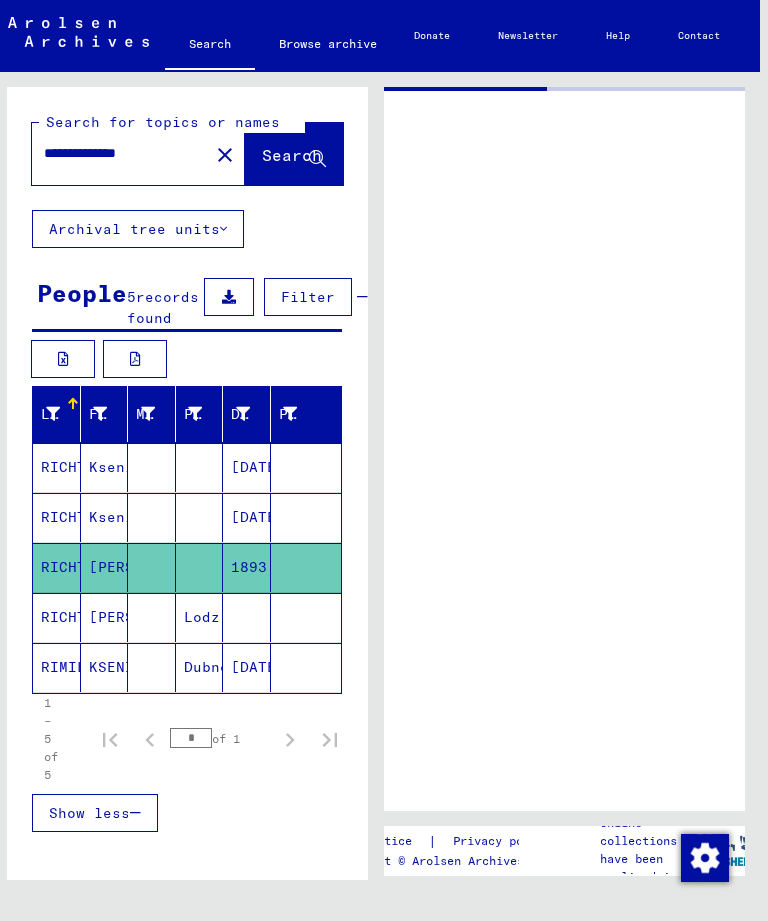 scroll, scrollTop: 0, scrollLeft: 0, axis: both 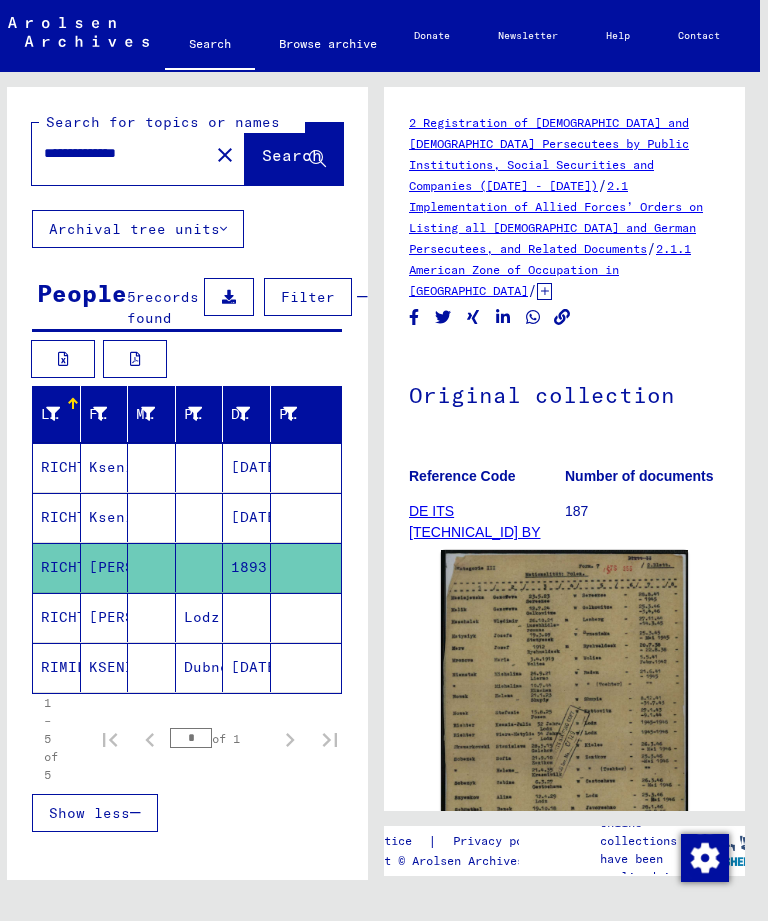 click on "[PERSON_NAME]" at bounding box center [105, 667] 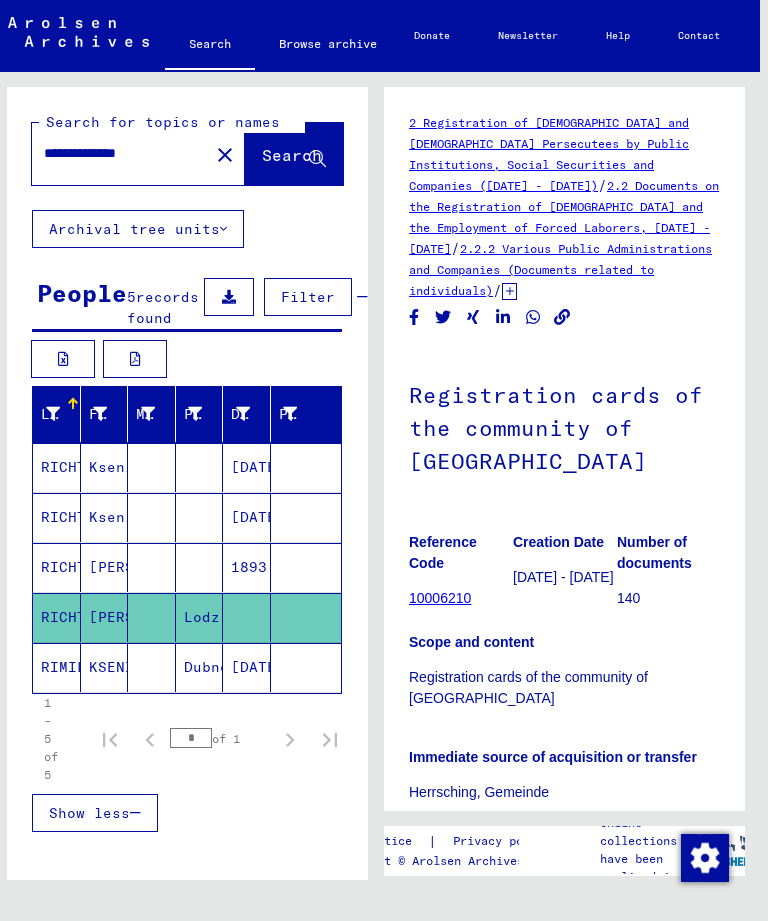 scroll, scrollTop: 0, scrollLeft: 0, axis: both 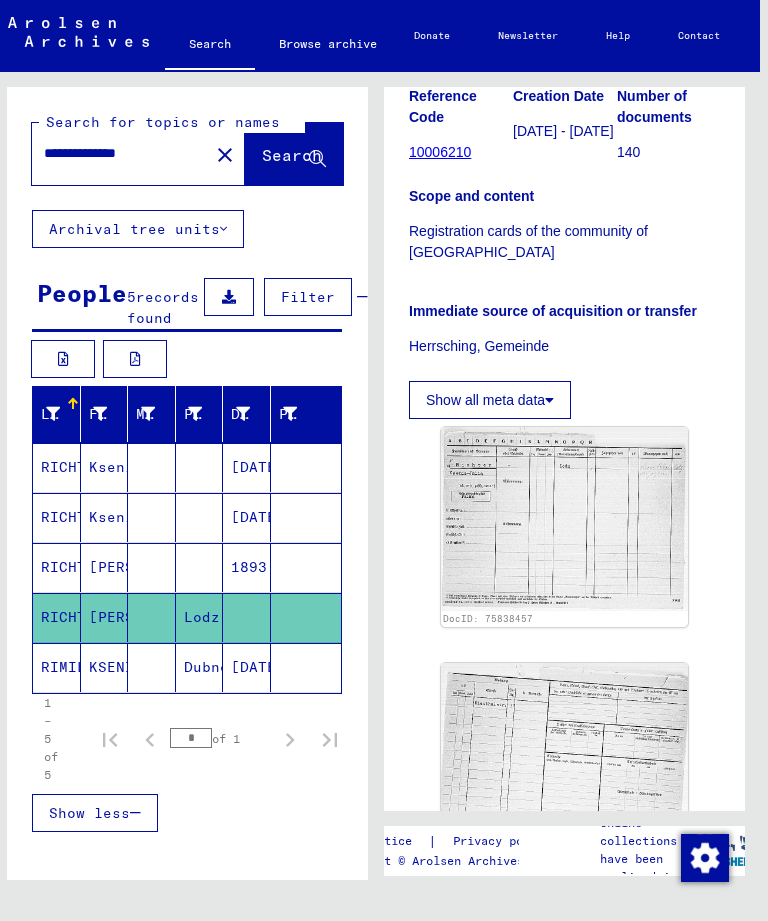click on "RICHTER" at bounding box center [57, 617] 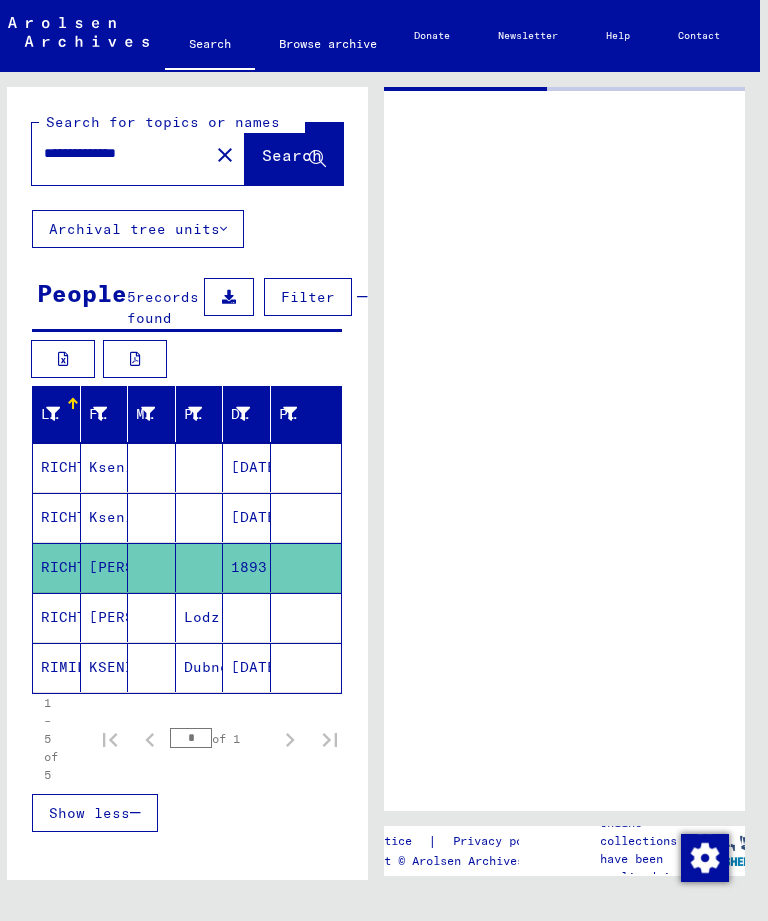 scroll, scrollTop: 0, scrollLeft: 0, axis: both 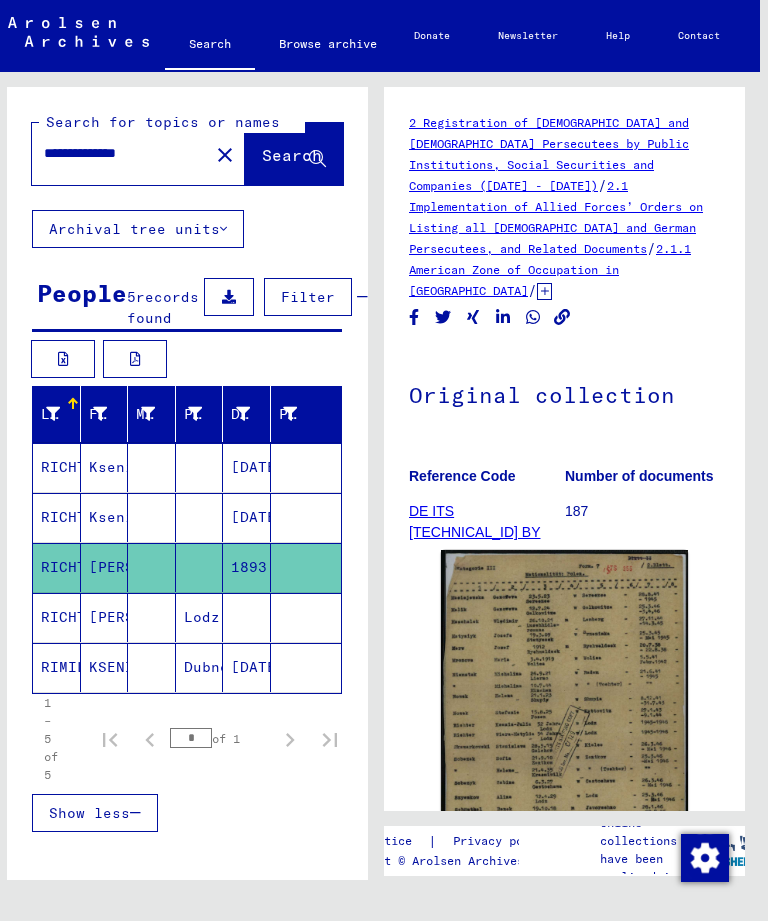 click on "RICHTER" at bounding box center (57, 567) 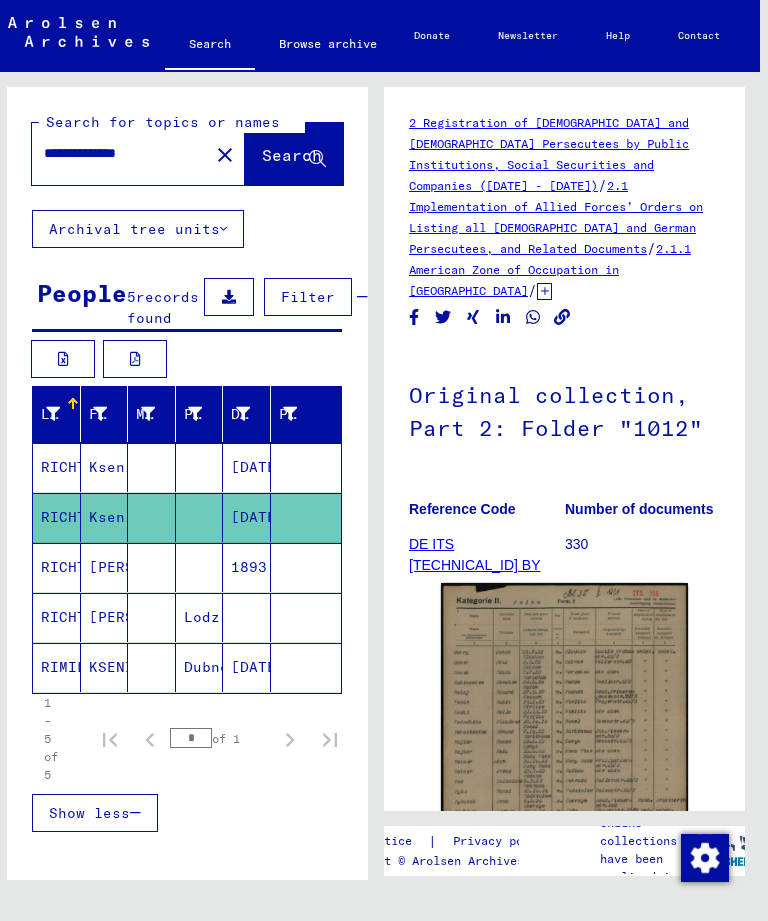 scroll, scrollTop: 0, scrollLeft: 0, axis: both 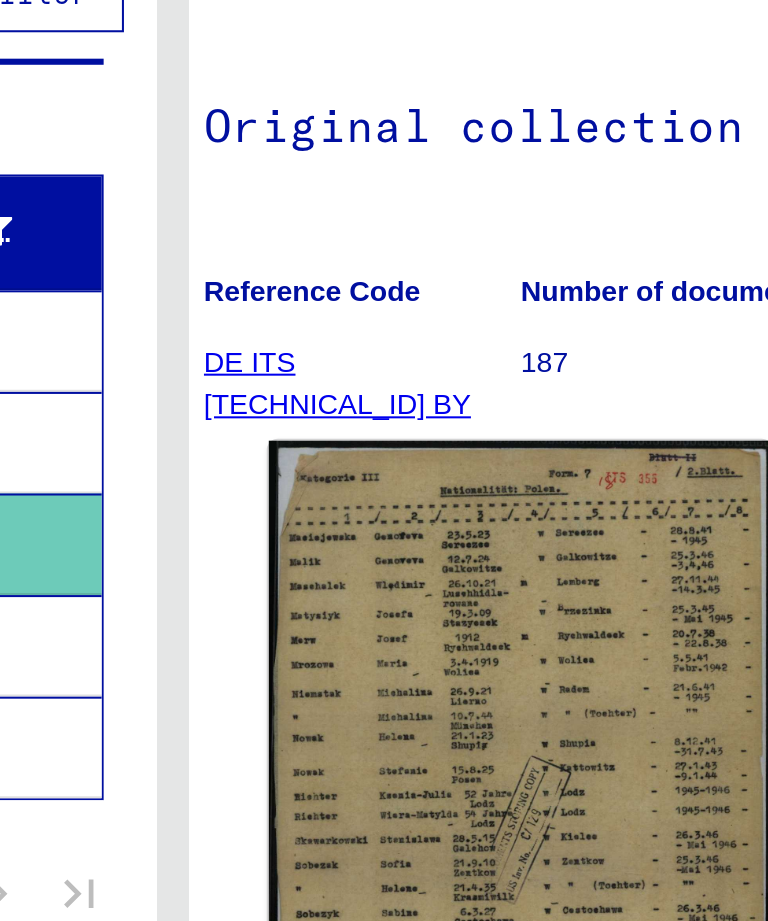 click on "DE ITS [TECHNICAL_ID] BY 145 POL 7 ZM" 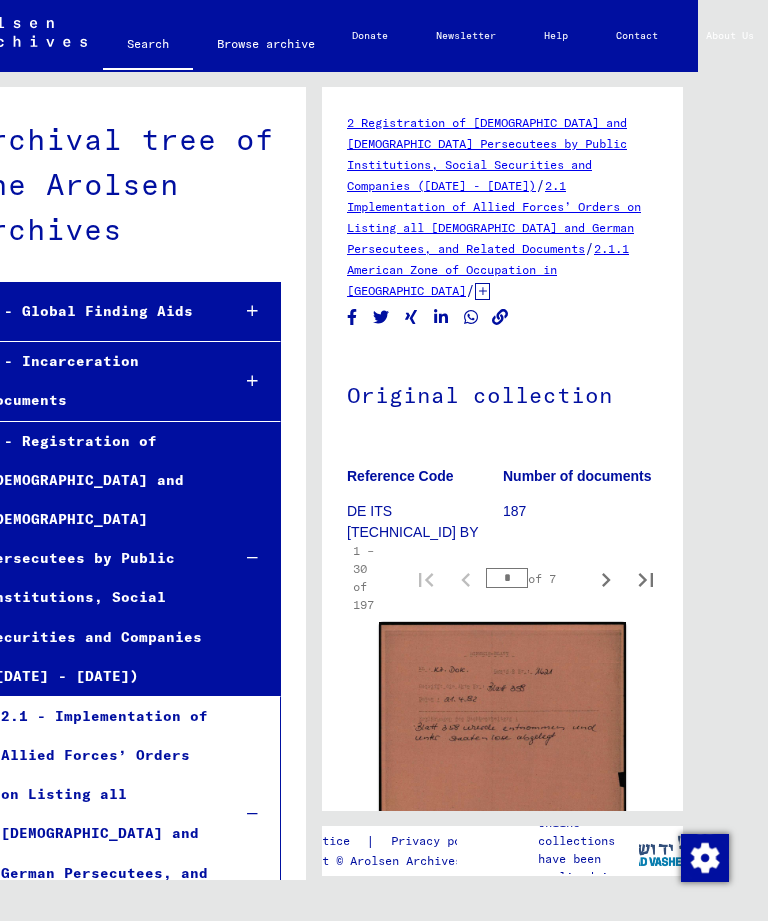 scroll, scrollTop: 27336, scrollLeft: 0, axis: vertical 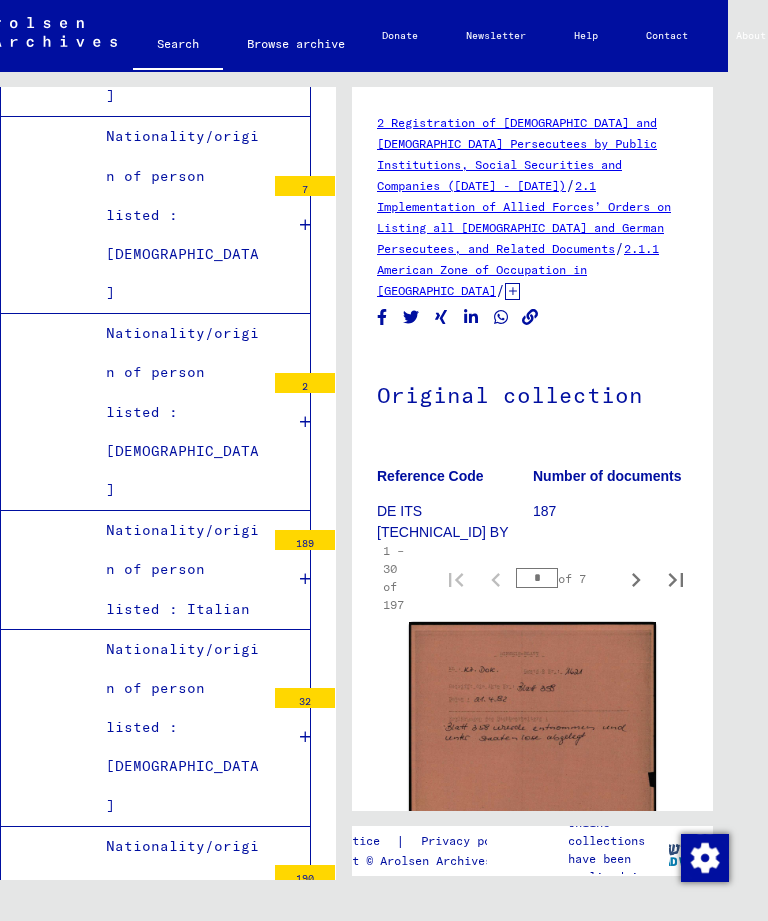click on "Original collection 187" at bounding box center (155, 4145) 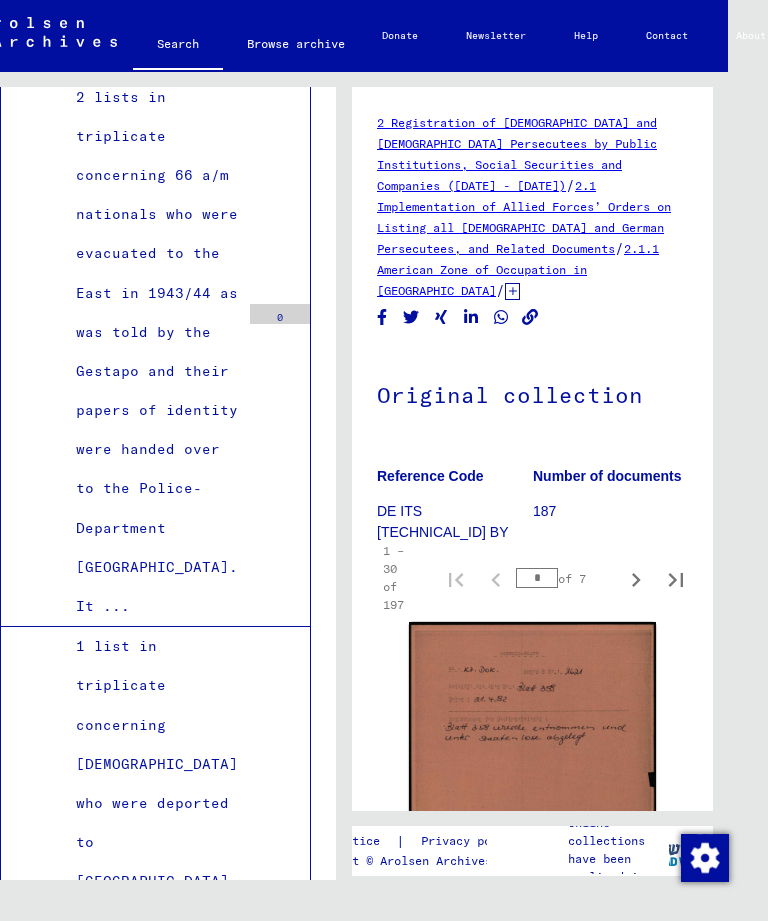 scroll, scrollTop: 40206, scrollLeft: 0, axis: vertical 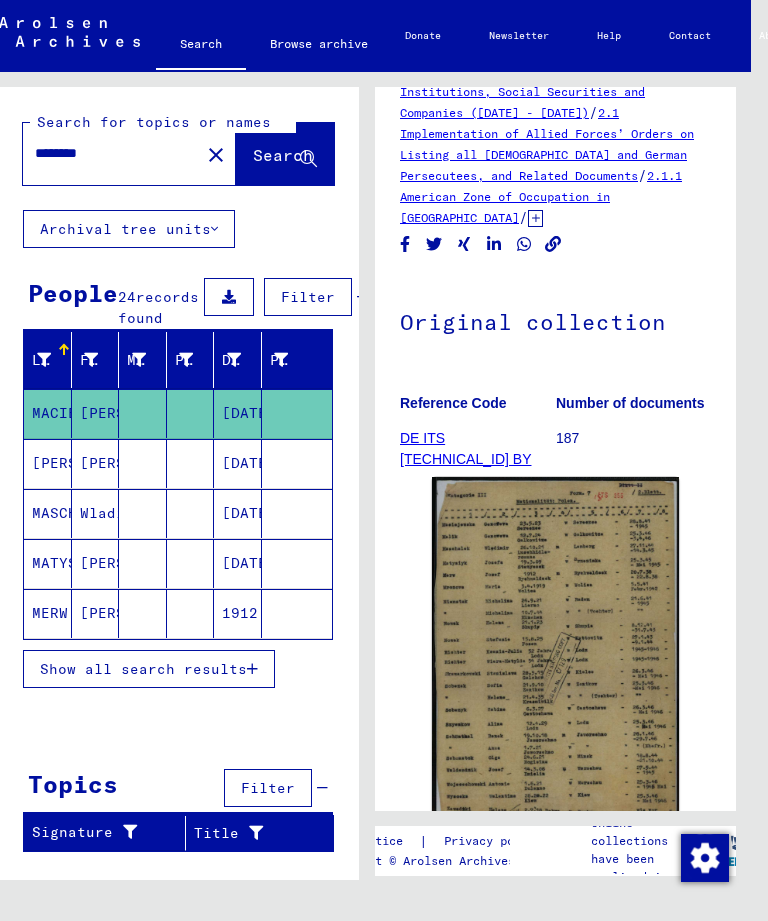 click on "Show all search results" at bounding box center [143, 669] 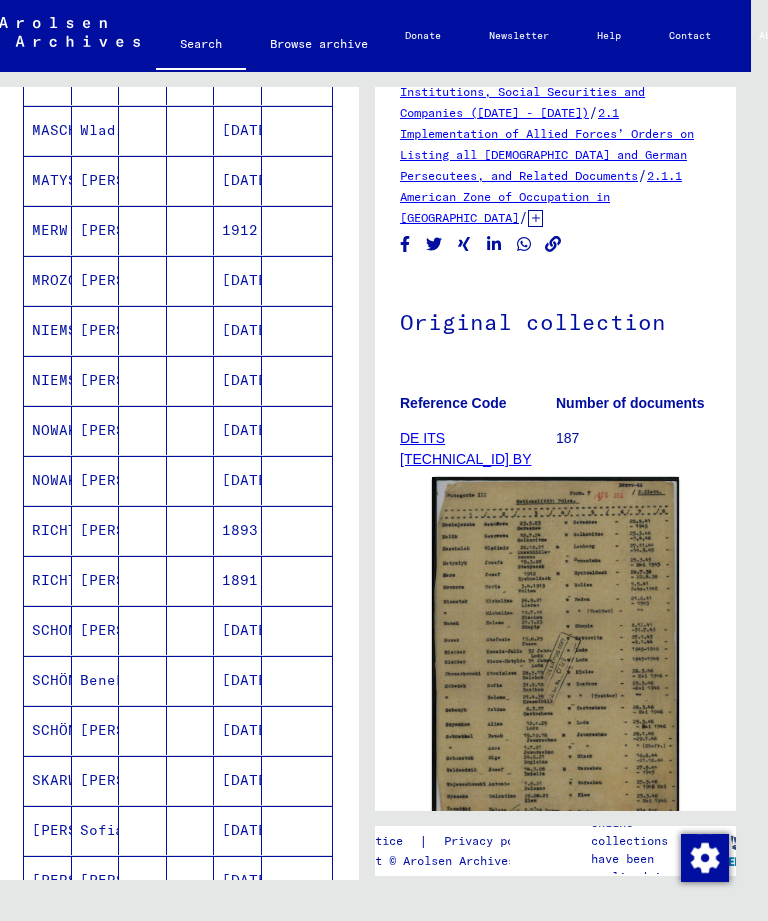 scroll, scrollTop: 385, scrollLeft: 0, axis: vertical 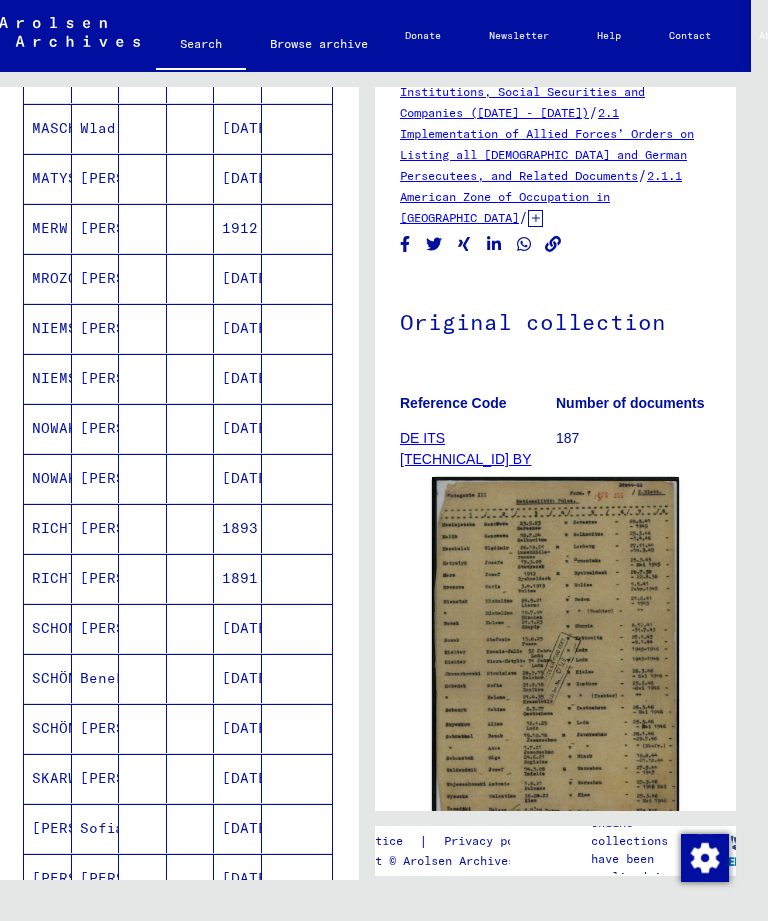 click on "RICHTER" at bounding box center [48, 628] 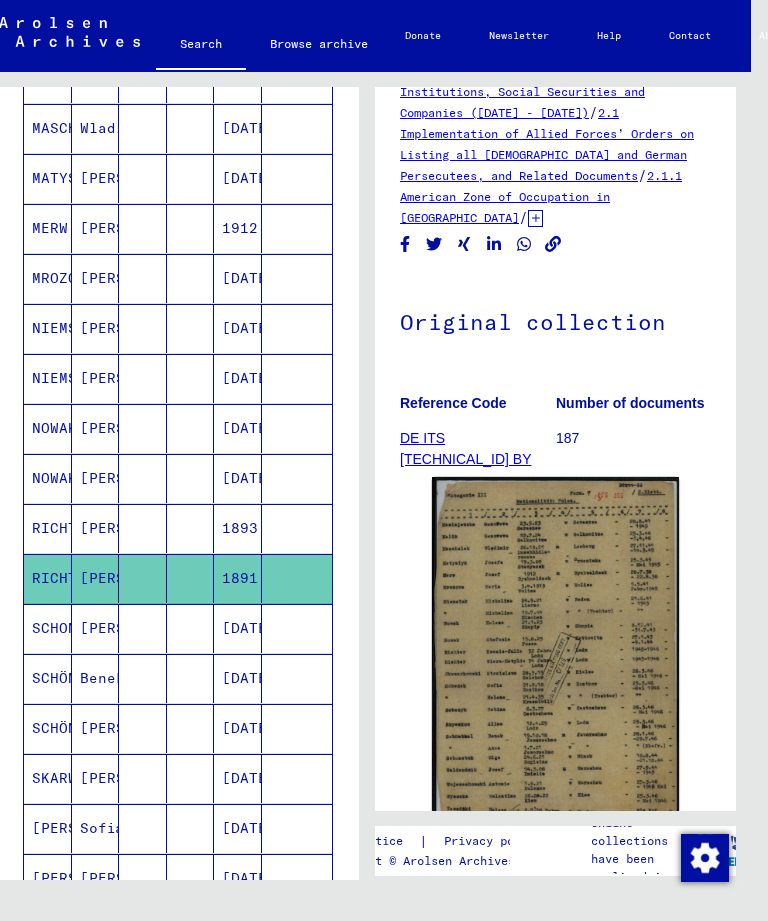 click on "RICHTER" 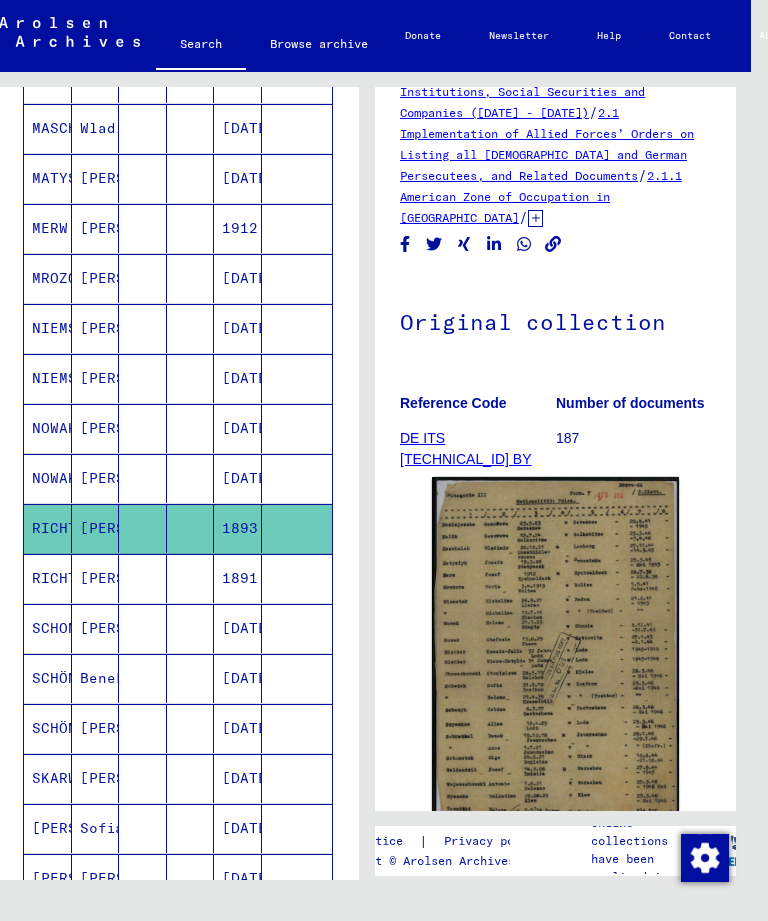 click on "RICHTER" at bounding box center (48, 628) 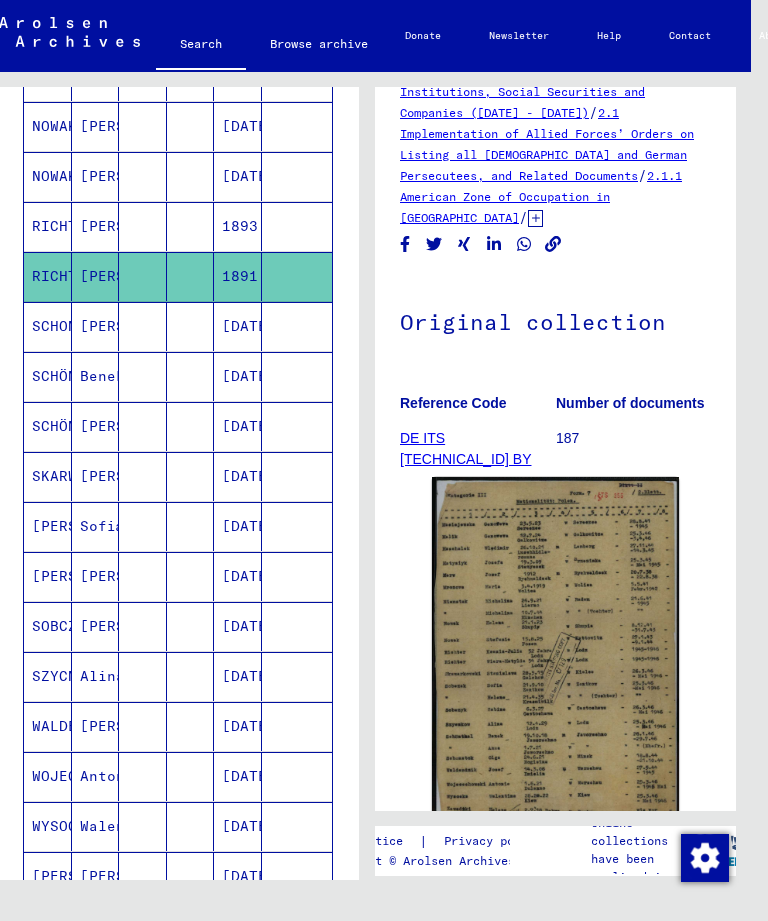scroll, scrollTop: 688, scrollLeft: 0, axis: vertical 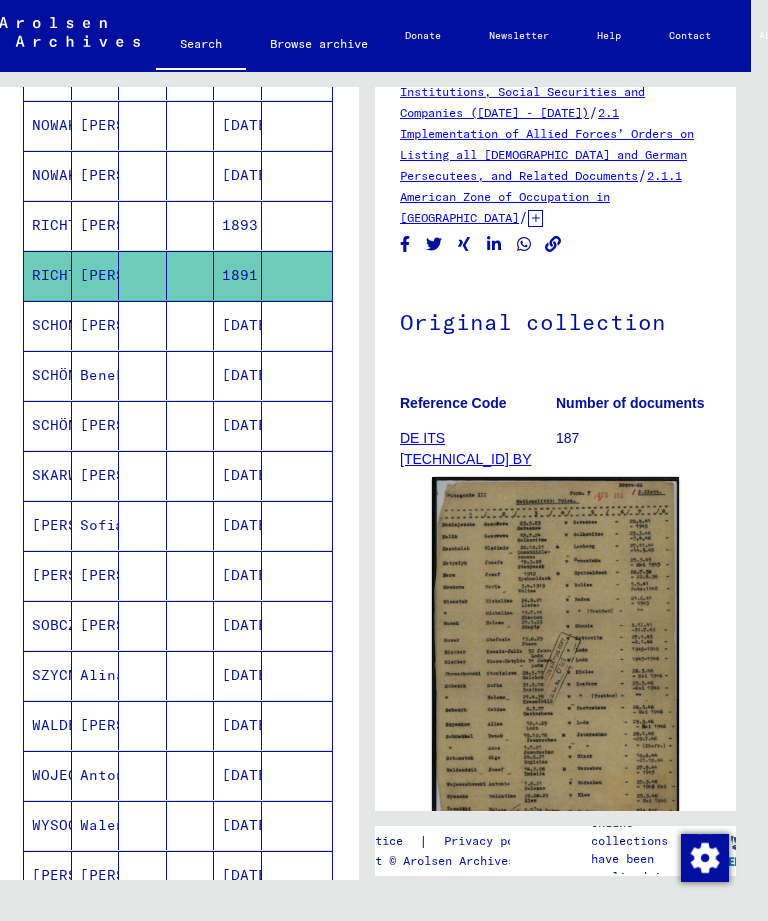 click on "[PERSON_NAME]" at bounding box center [96, 275] 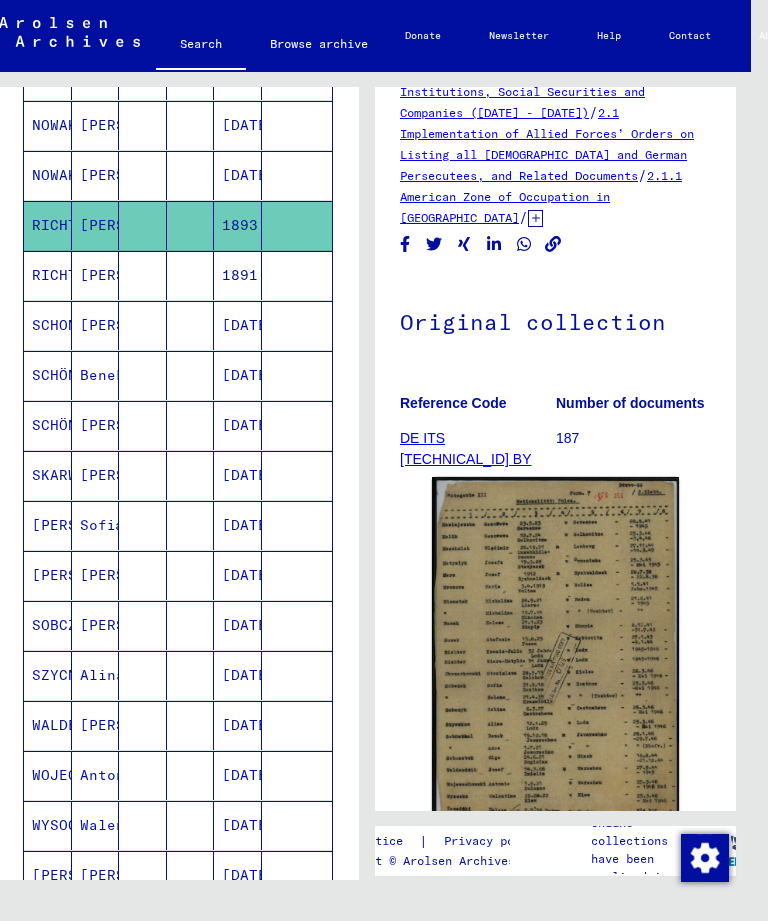 click on "SKARWARKOWSKI" at bounding box center [48, 525] 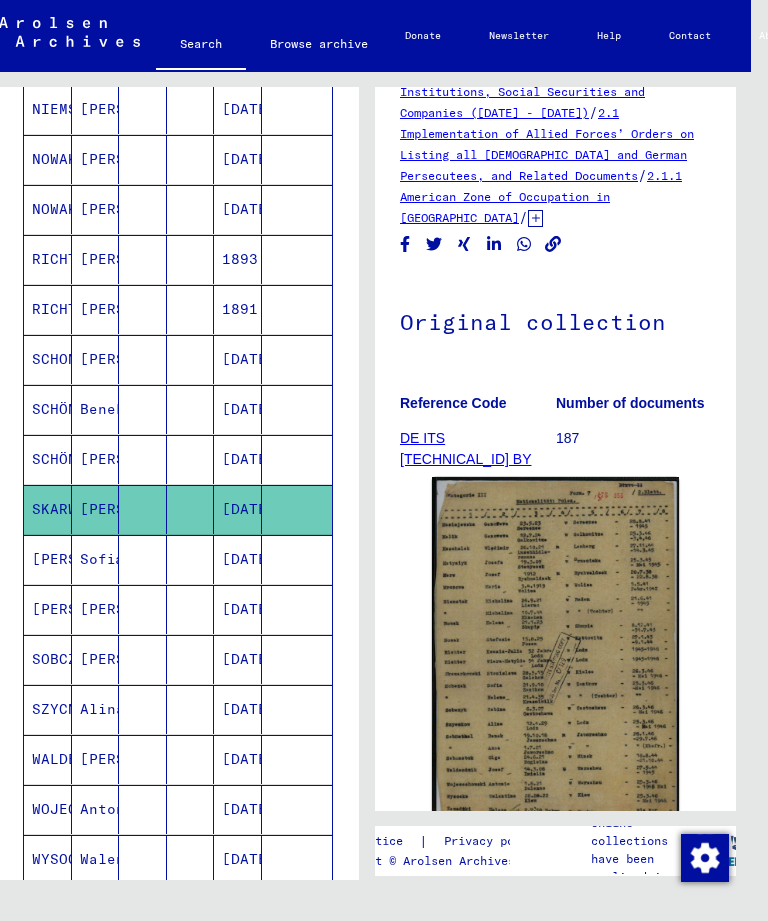 scroll, scrollTop: 654, scrollLeft: 0, axis: vertical 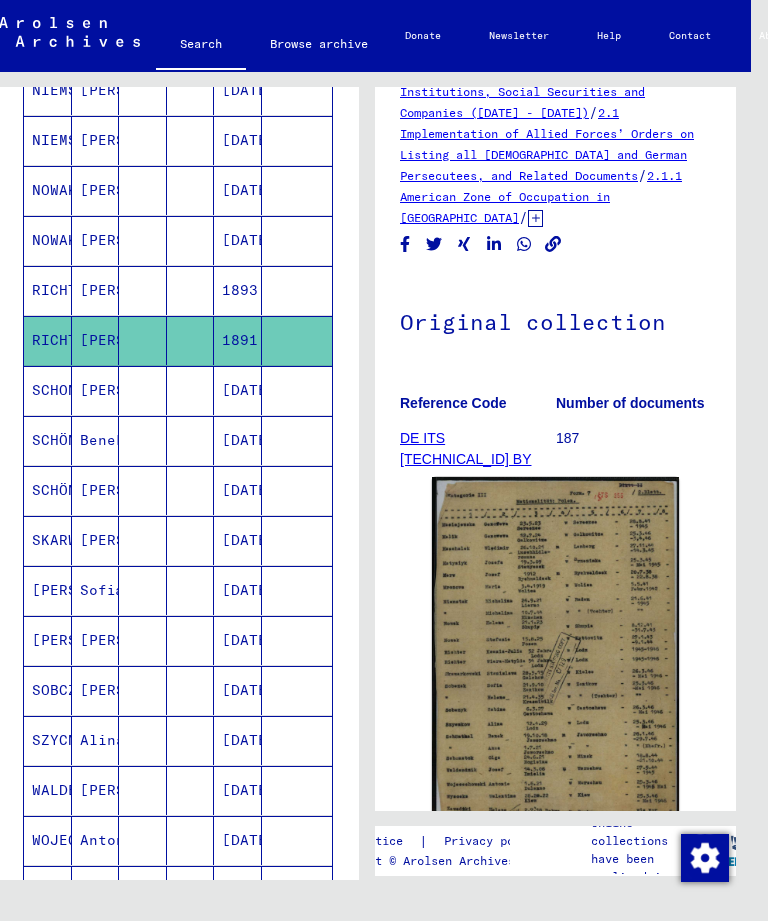 click on "RICHTER" at bounding box center [48, 340] 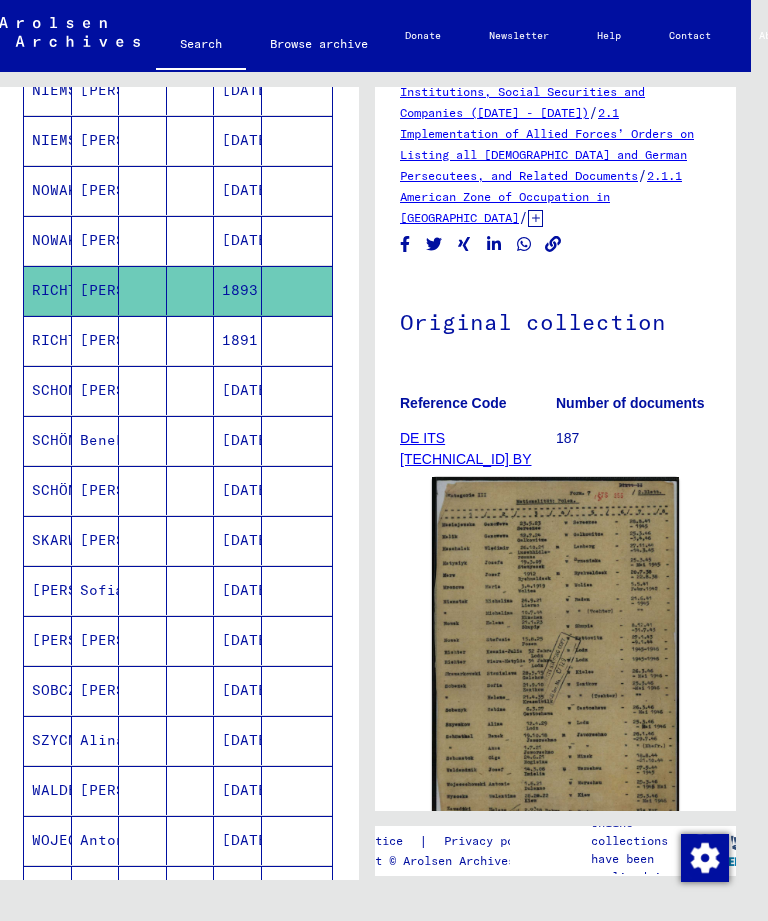 click on "NOWAK" at bounding box center (48, 290) 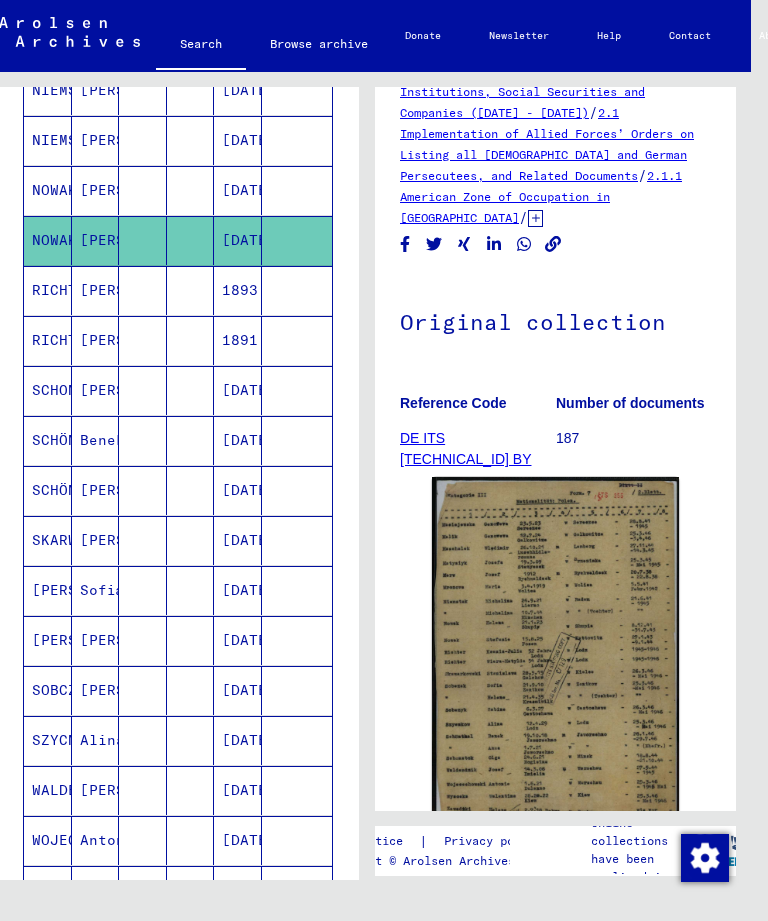 click on "RICHTER" at bounding box center [48, 340] 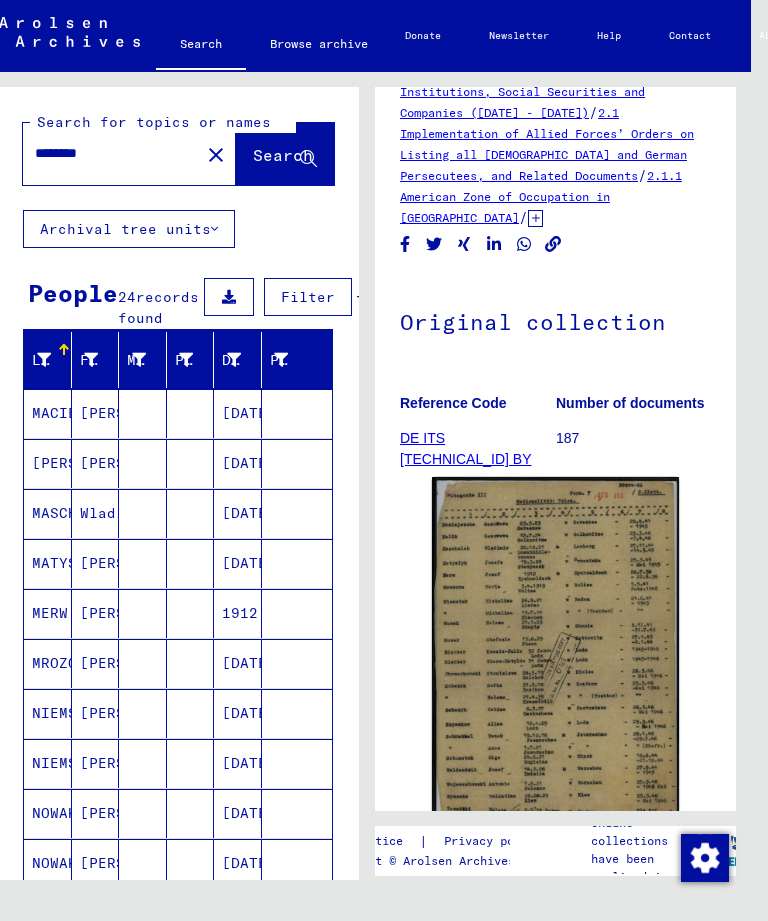 scroll, scrollTop: 0, scrollLeft: 0, axis: both 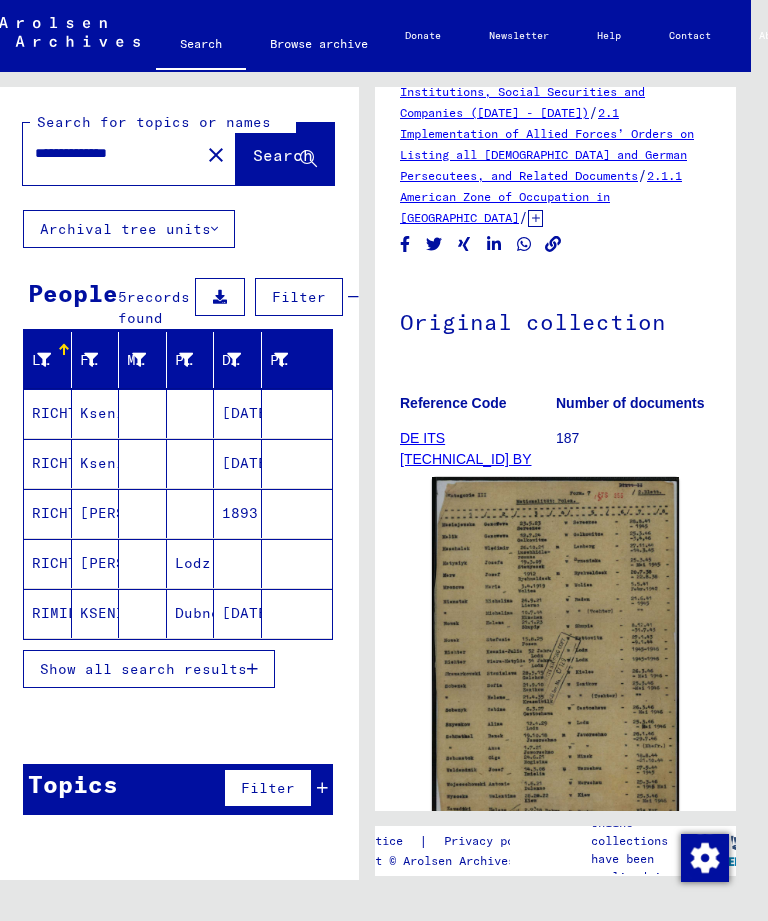 click on "Show all search results" at bounding box center (149, 669) 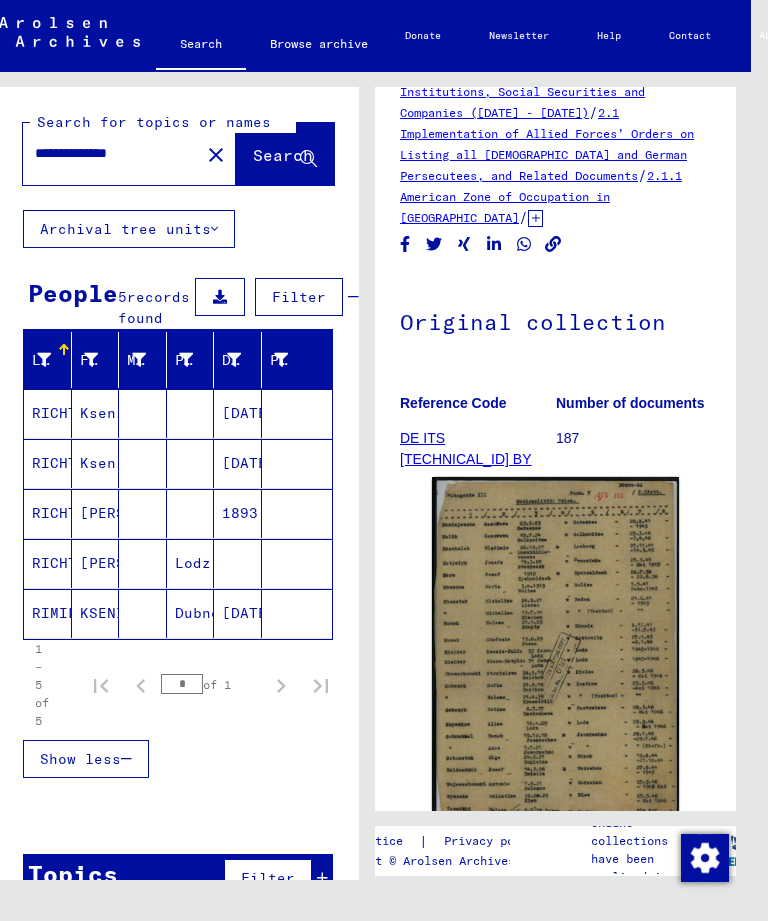 click on "RICHTER" at bounding box center (48, 613) 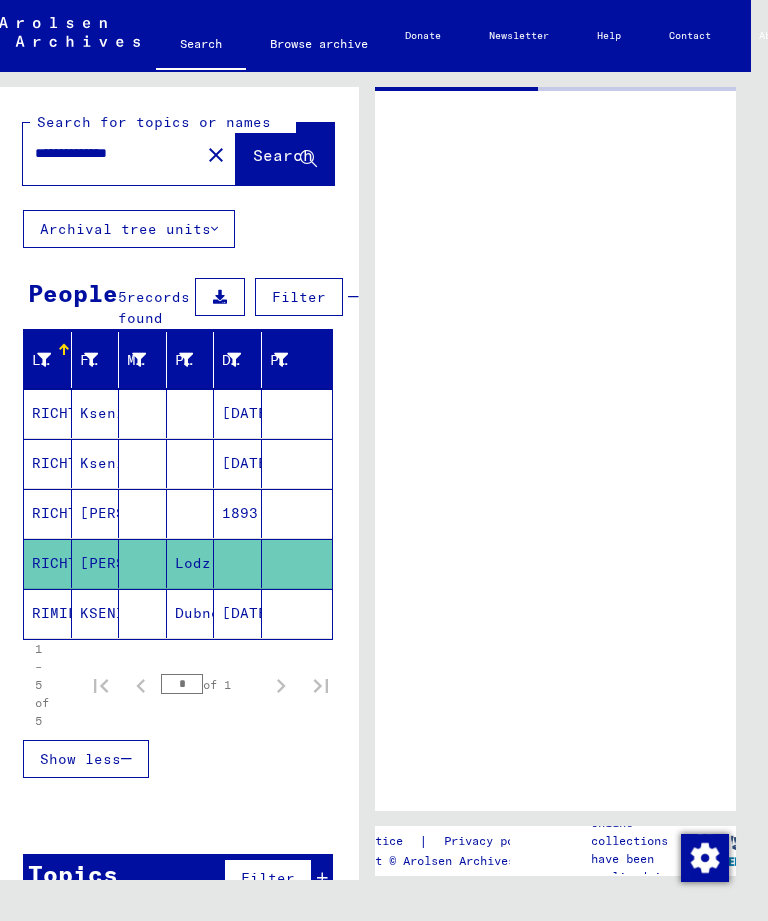 scroll, scrollTop: 0, scrollLeft: 0, axis: both 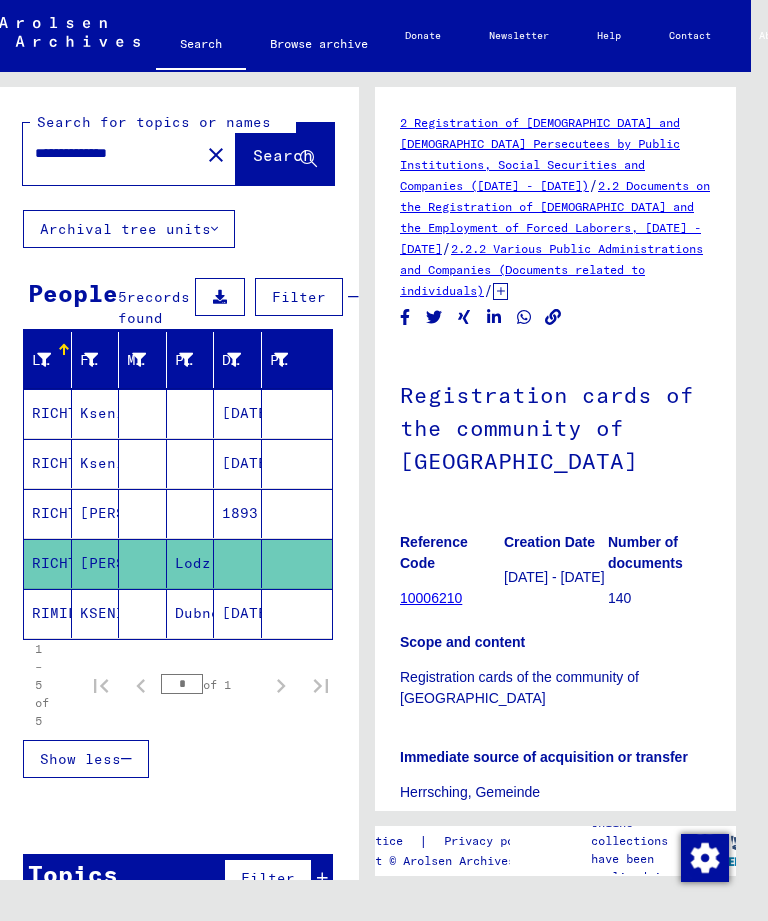 click on "RICHTER" at bounding box center [48, 563] 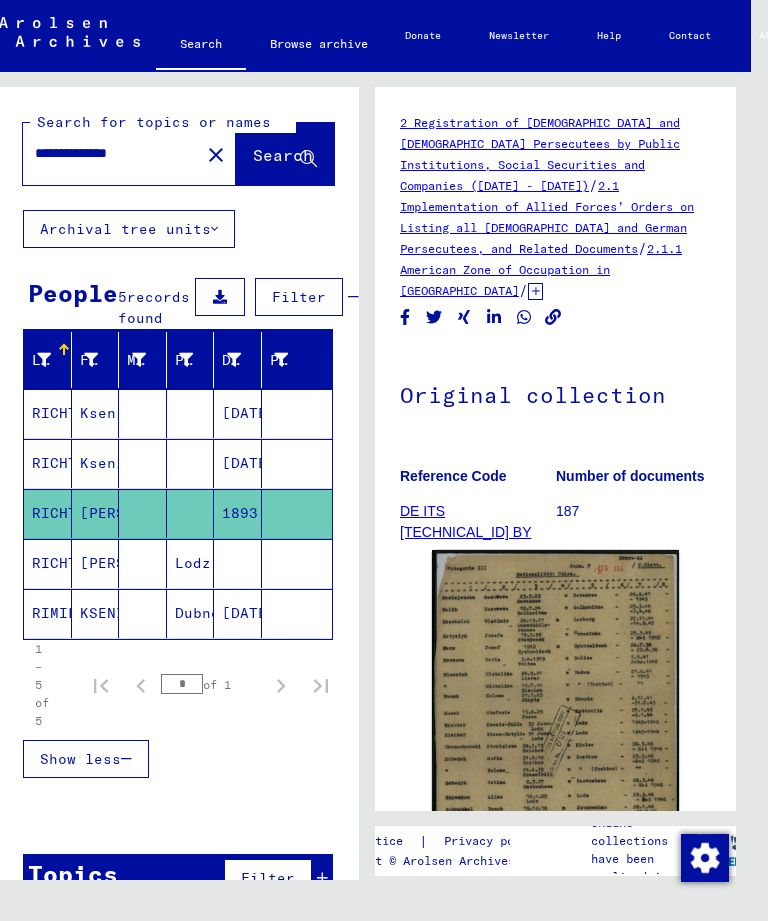 scroll, scrollTop: 0, scrollLeft: 0, axis: both 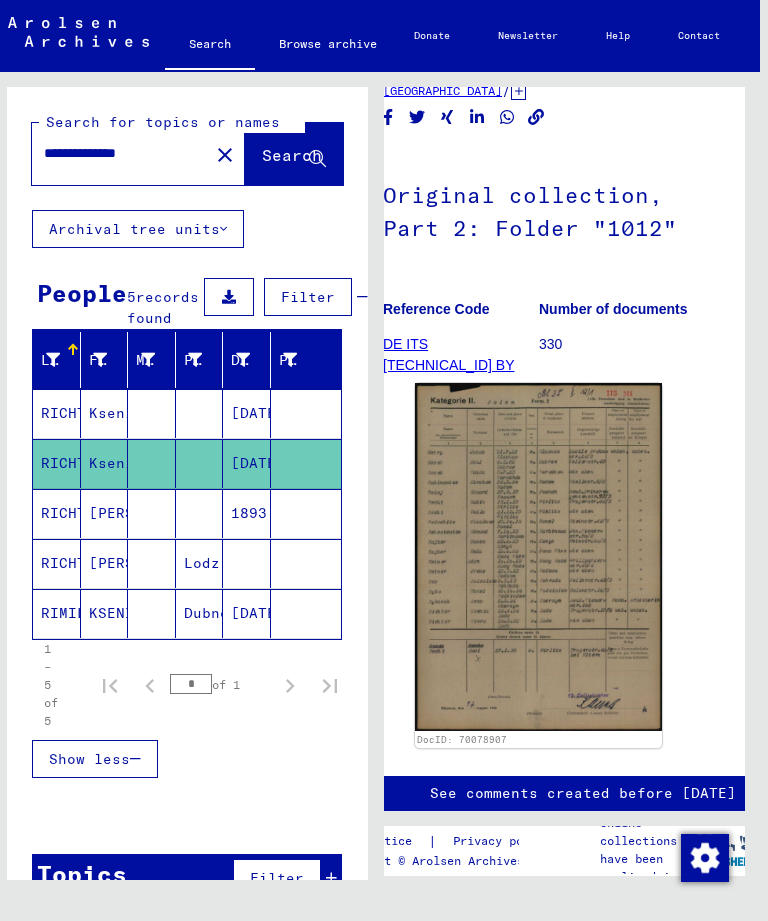 click on "**********" at bounding box center [120, 153] 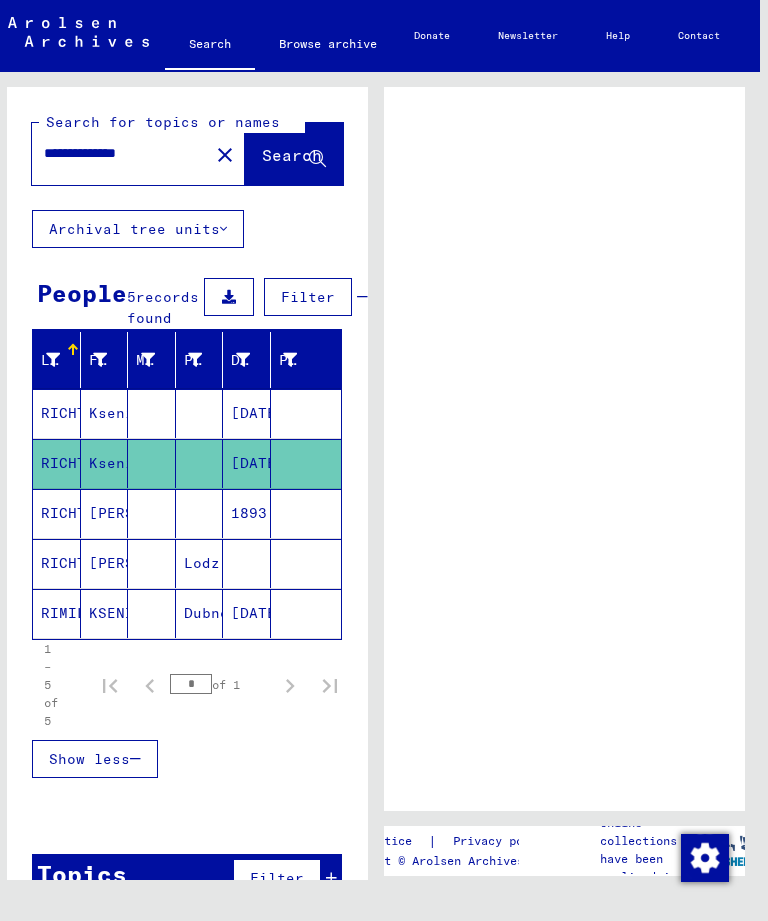 type on "**********" 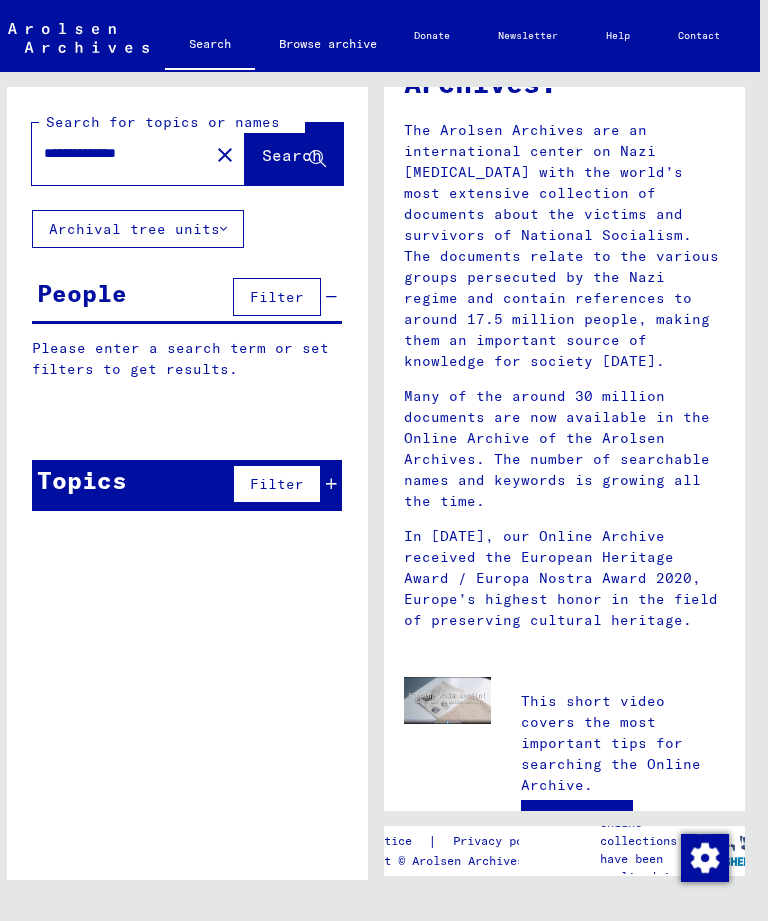 scroll, scrollTop: 0, scrollLeft: 0, axis: both 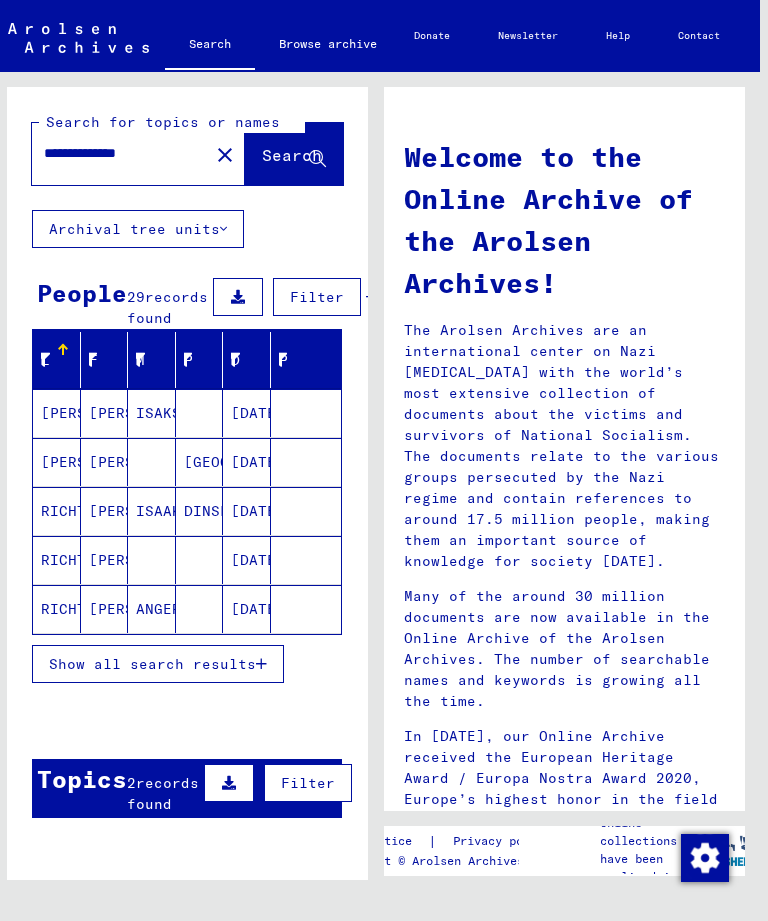 click on "Show all search results" at bounding box center [158, 664] 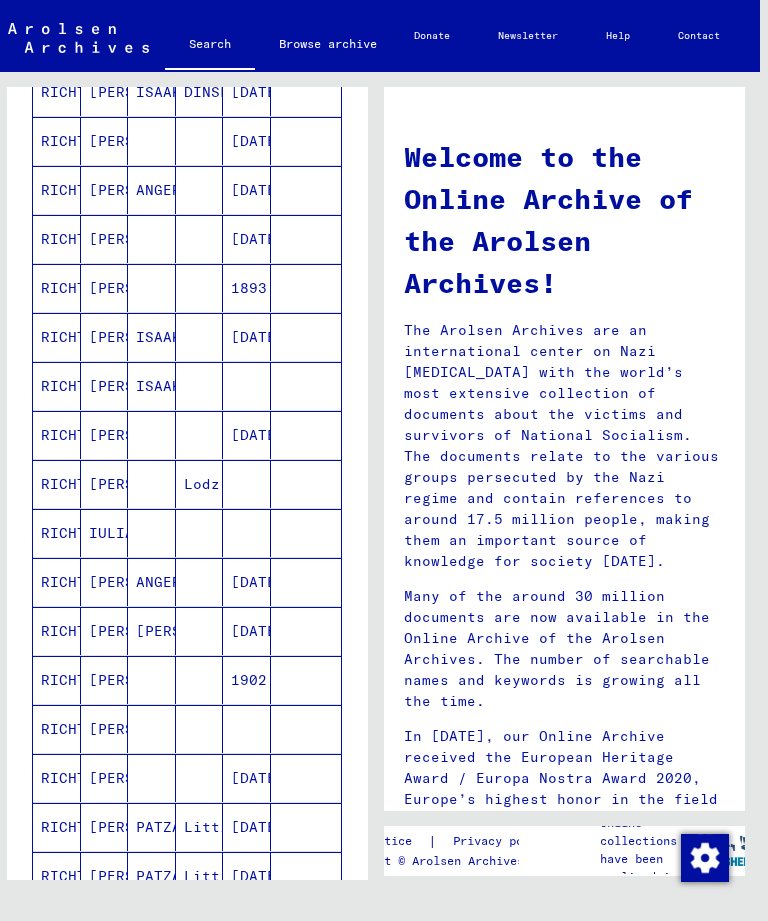 scroll, scrollTop: 421, scrollLeft: 0, axis: vertical 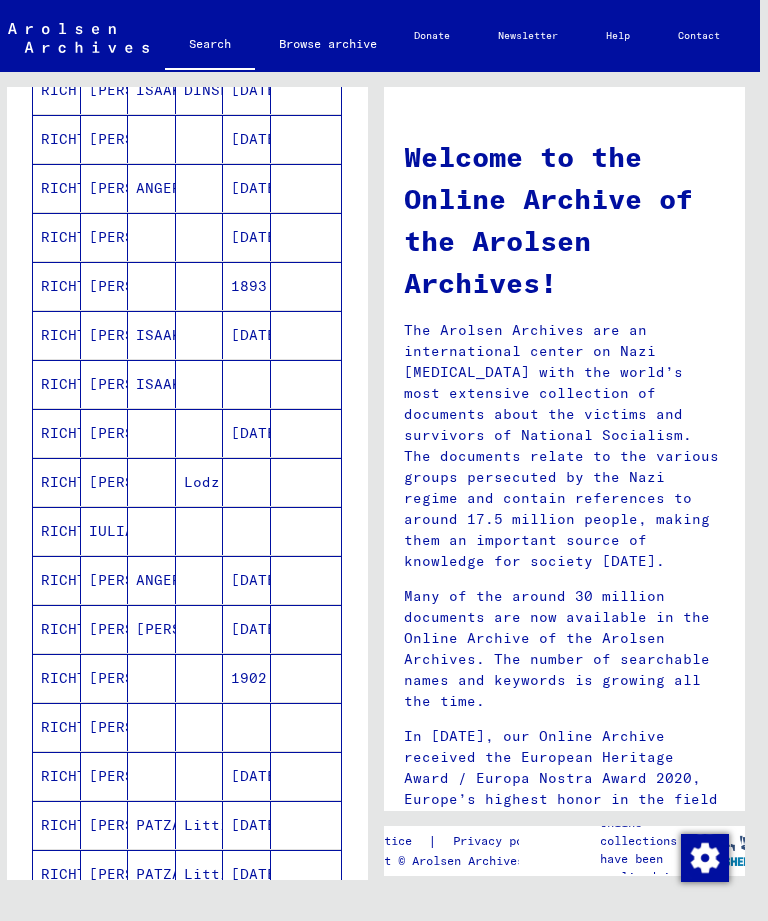 click on "RICHTER" at bounding box center (57, 531) 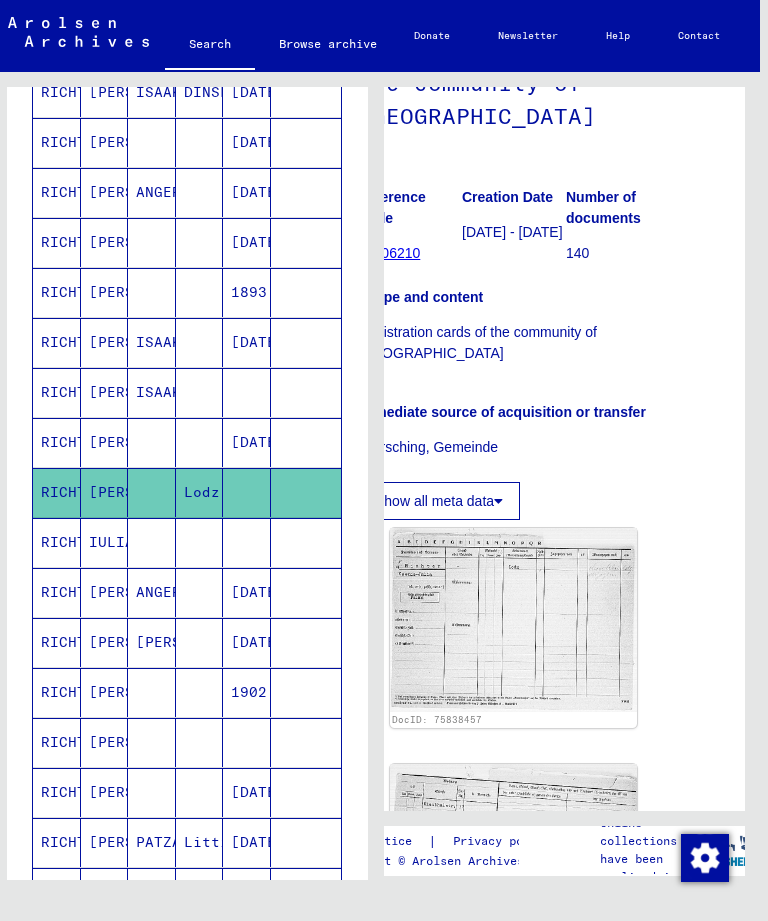 scroll, scrollTop: 531, scrollLeft: 53, axis: both 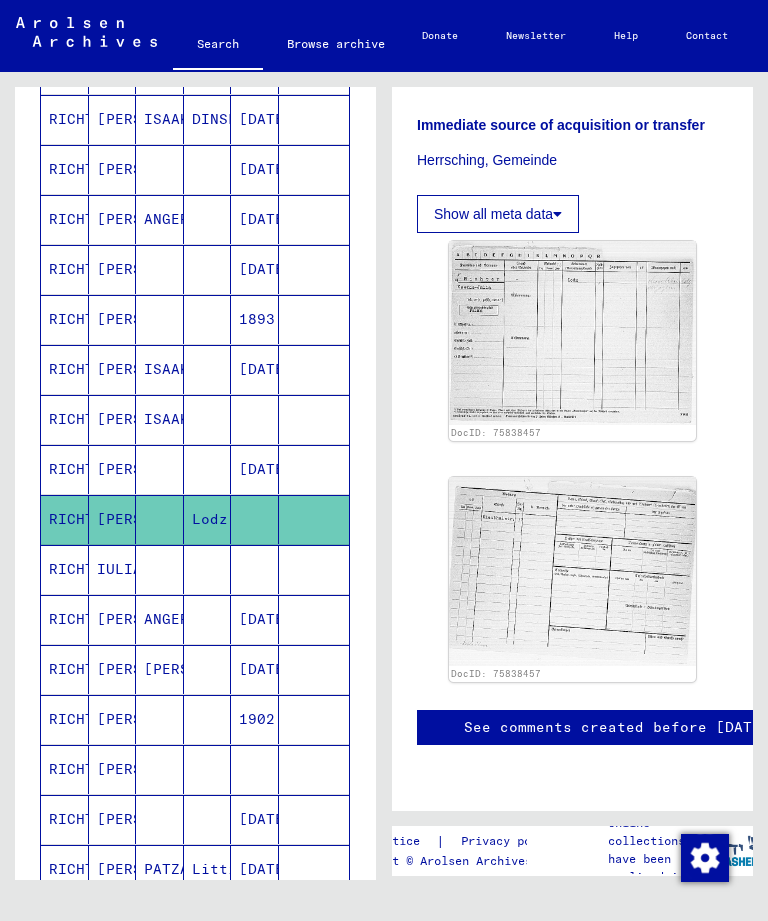 click on "RICHTER" at bounding box center (65, 519) 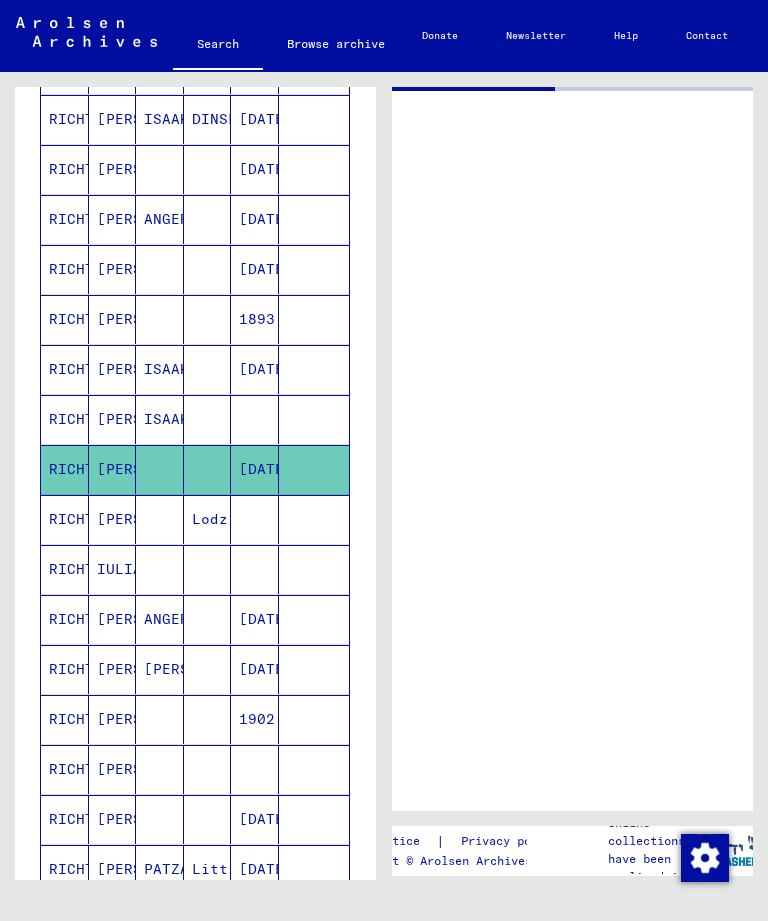 scroll, scrollTop: 0, scrollLeft: 0, axis: both 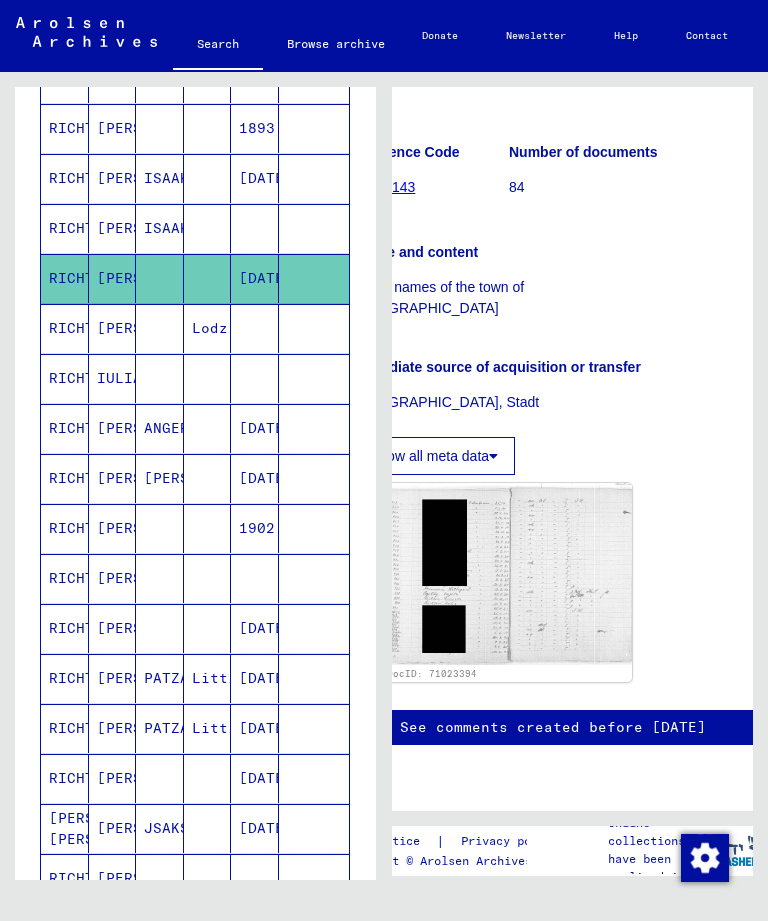 click on "RICHTER" at bounding box center [65, 178] 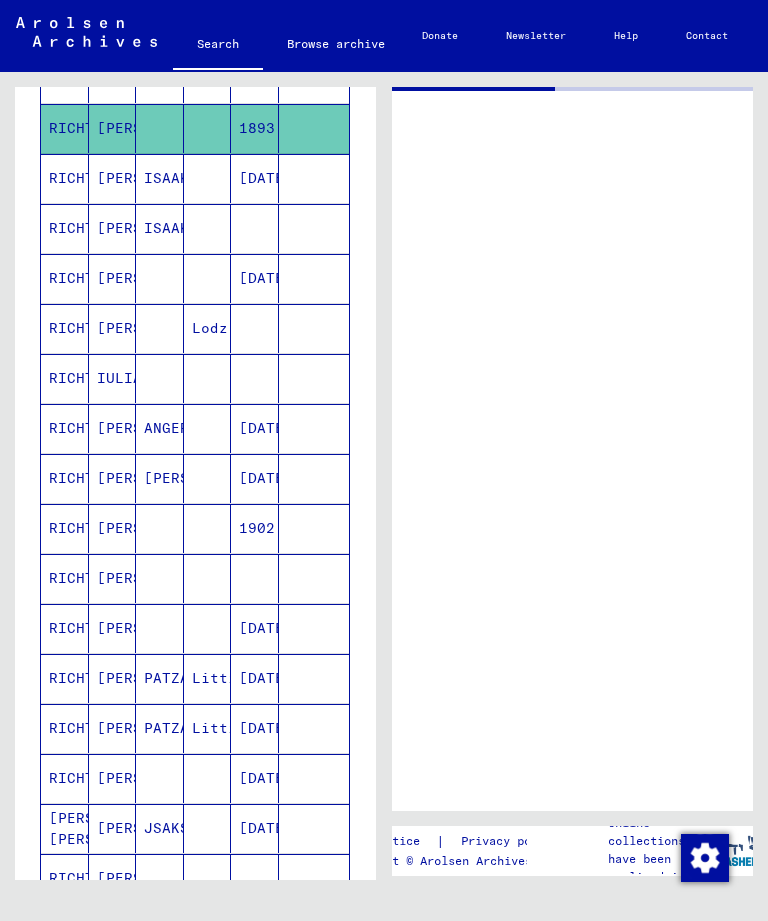 scroll, scrollTop: 0, scrollLeft: 0, axis: both 